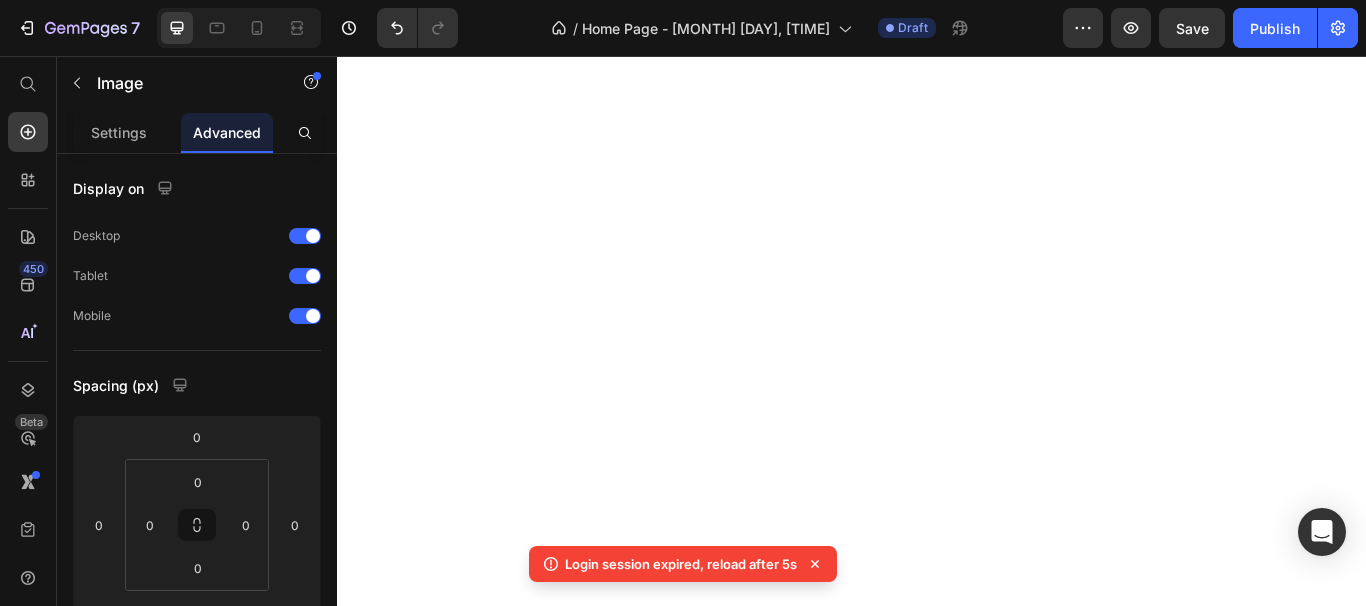 scroll, scrollTop: 0, scrollLeft: 0, axis: both 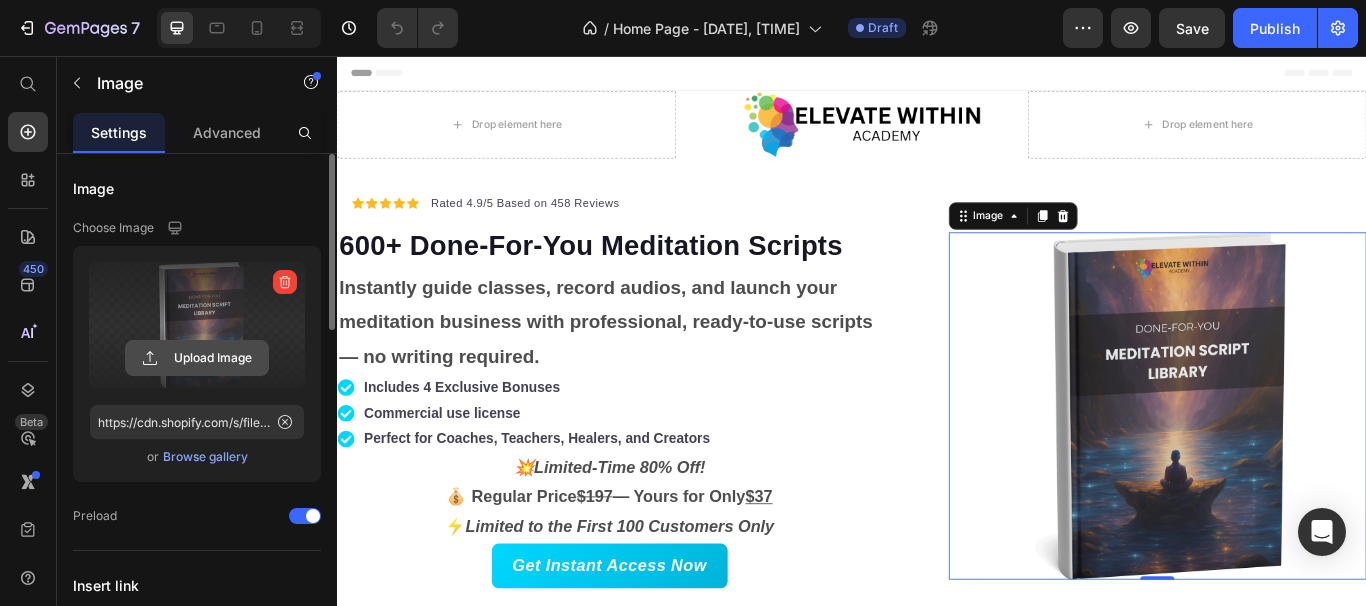 click 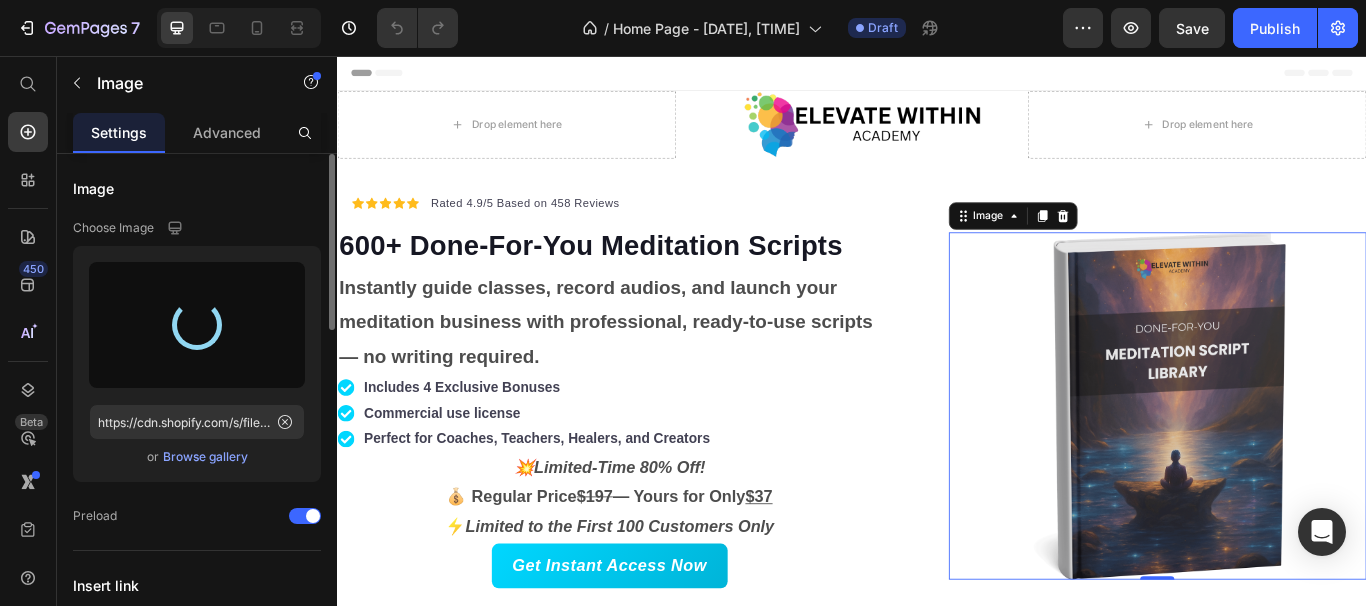 type on "https://cdn.shopify.com/s/files/1/0668/5969/6209/files/gempages_568468856893342775-2968c43b-f196-4177-bc47-57265799ed2d.png" 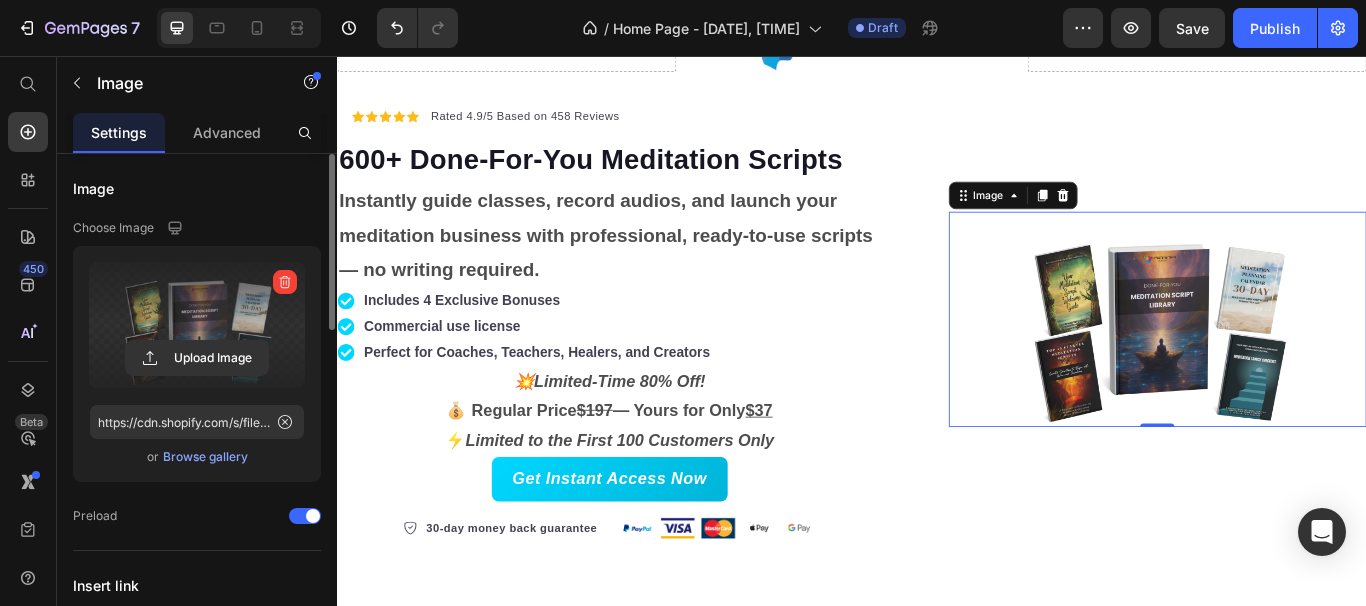 scroll, scrollTop: 94, scrollLeft: 0, axis: vertical 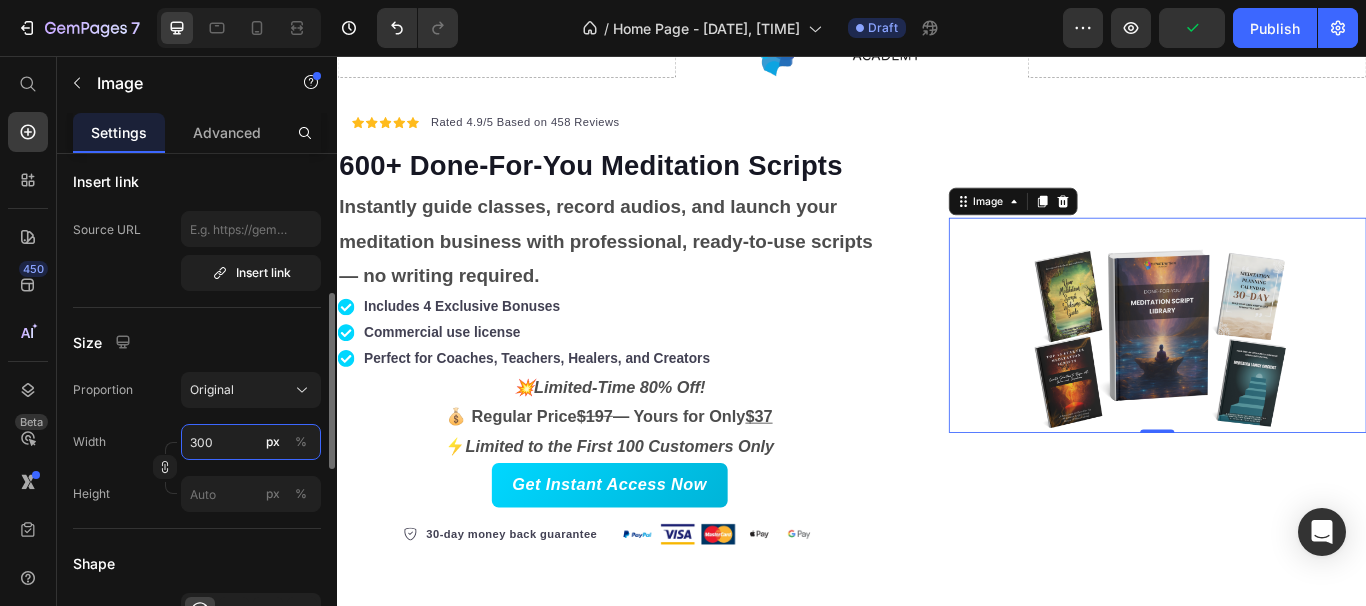 click on "300" at bounding box center [251, 442] 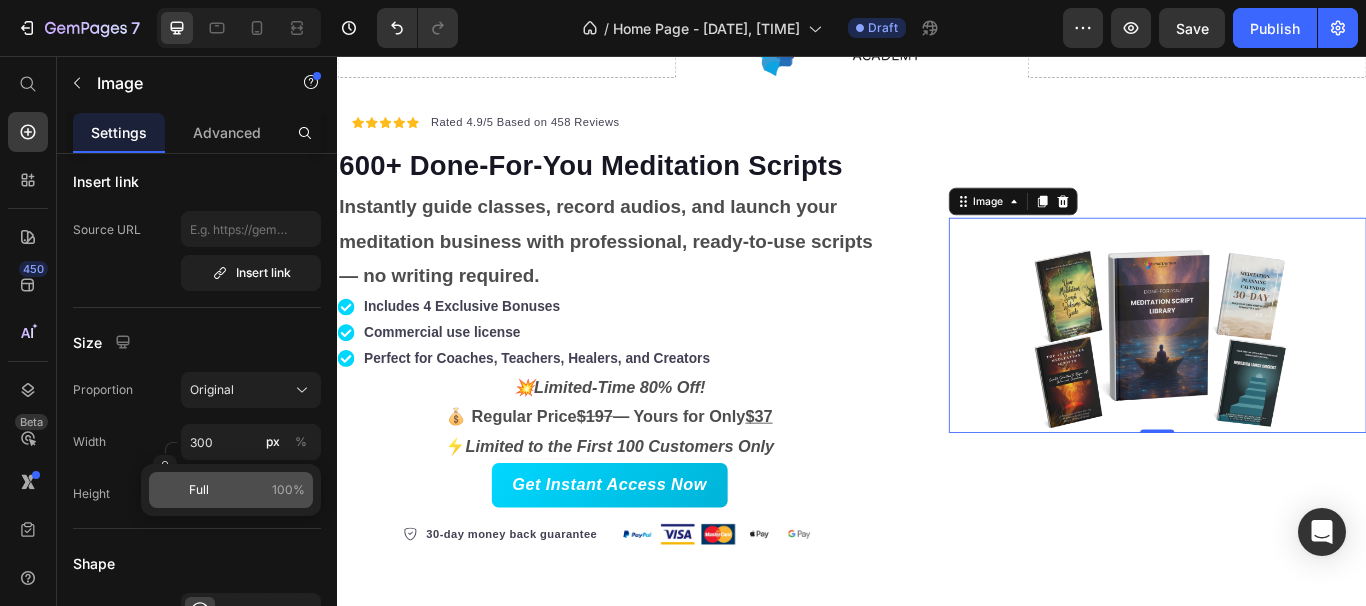 click on "Full" at bounding box center [199, 490] 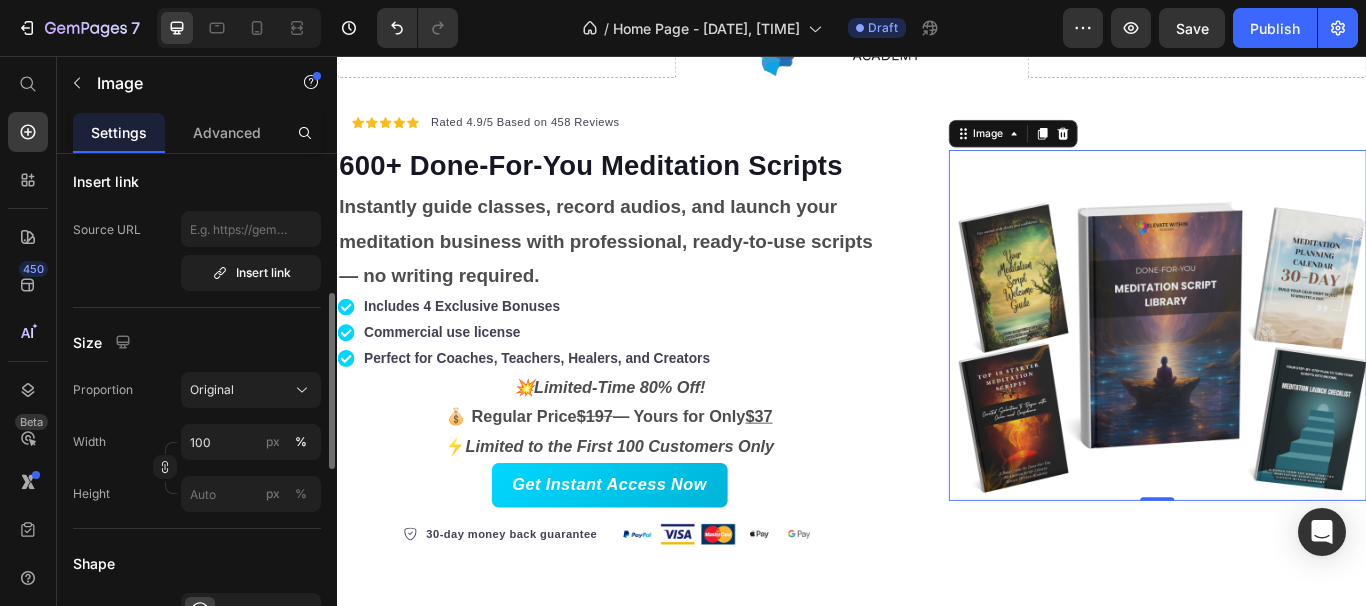 click on "Proportion Original Width 100 px % Height px %" at bounding box center [197, 442] 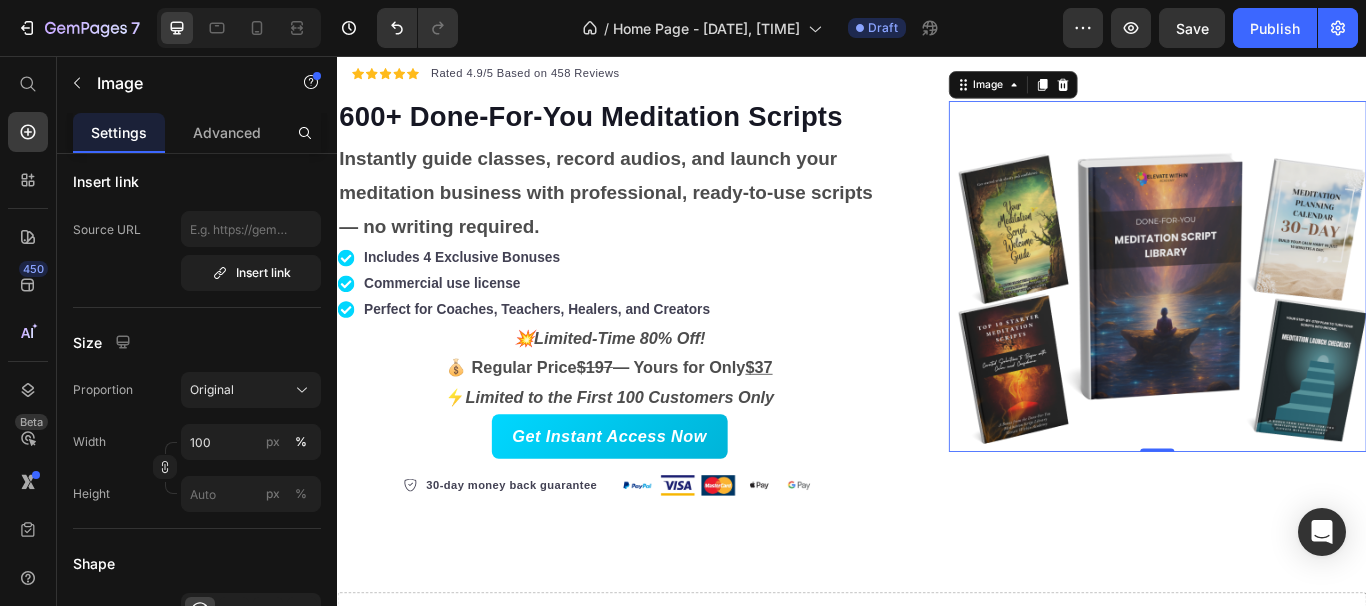 scroll, scrollTop: 166, scrollLeft: 0, axis: vertical 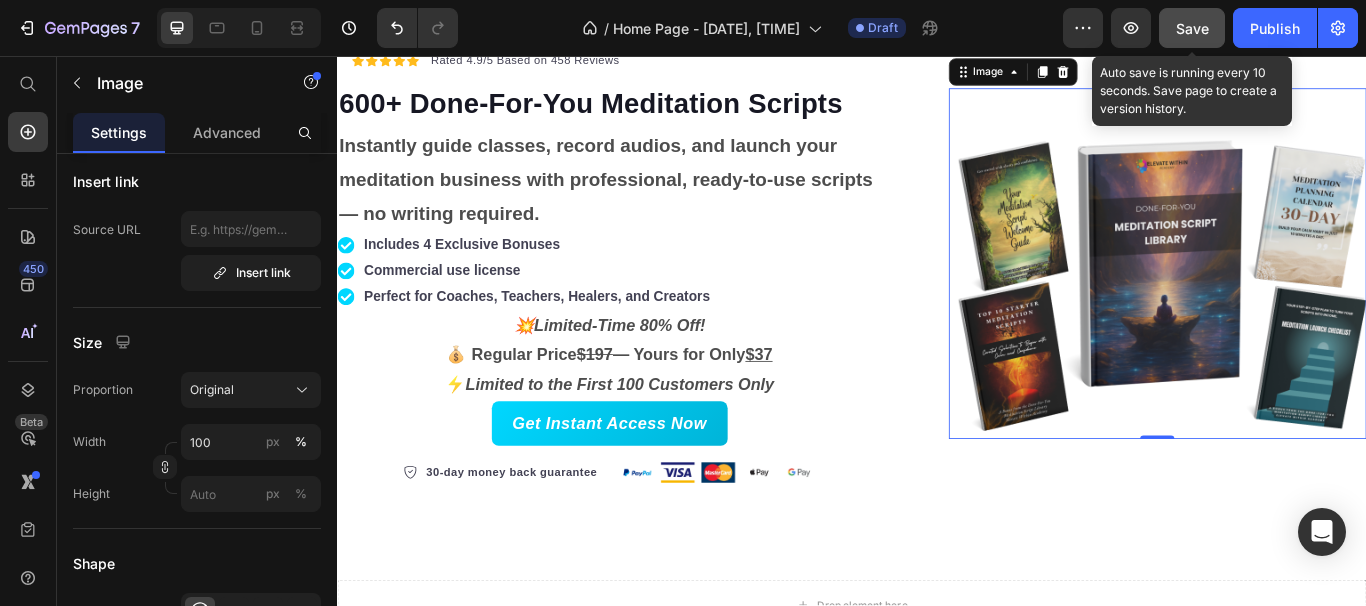 click on "Save" at bounding box center [1192, 28] 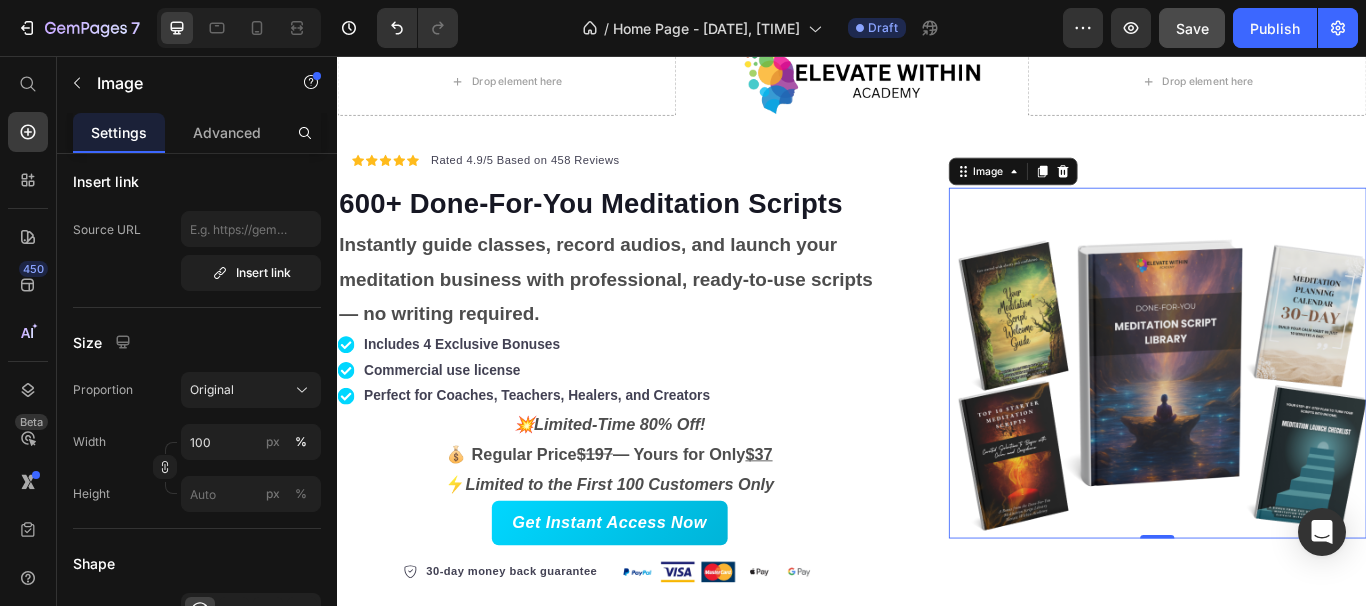 scroll, scrollTop: 55, scrollLeft: 0, axis: vertical 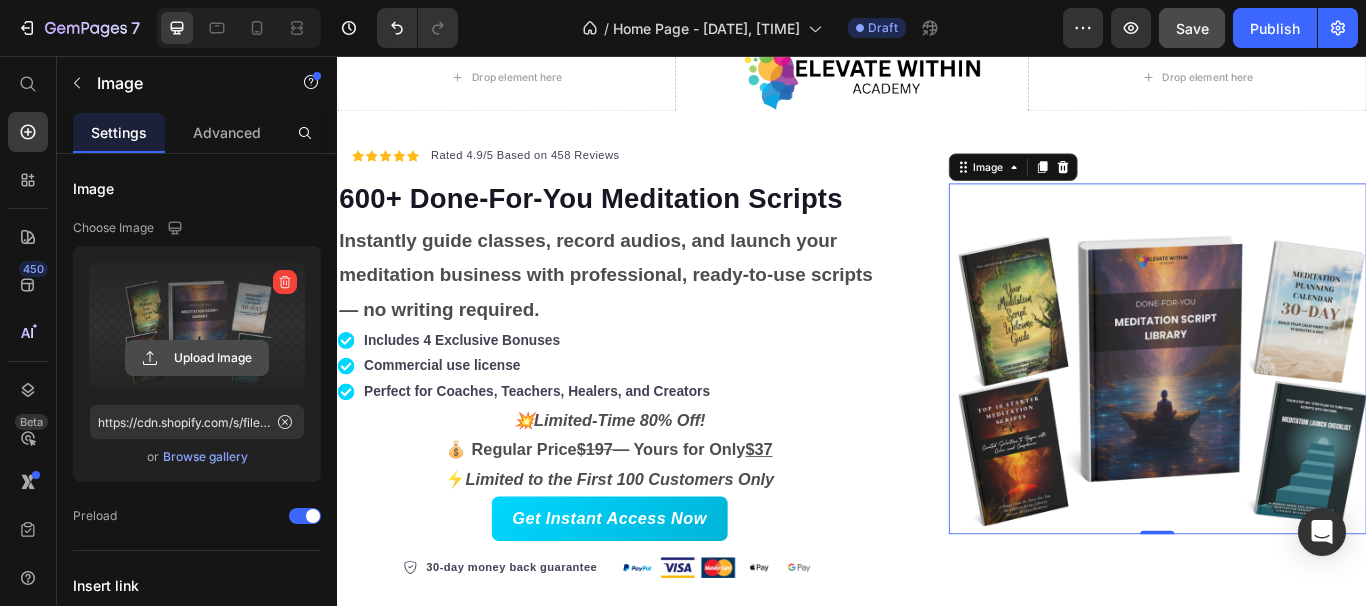 click 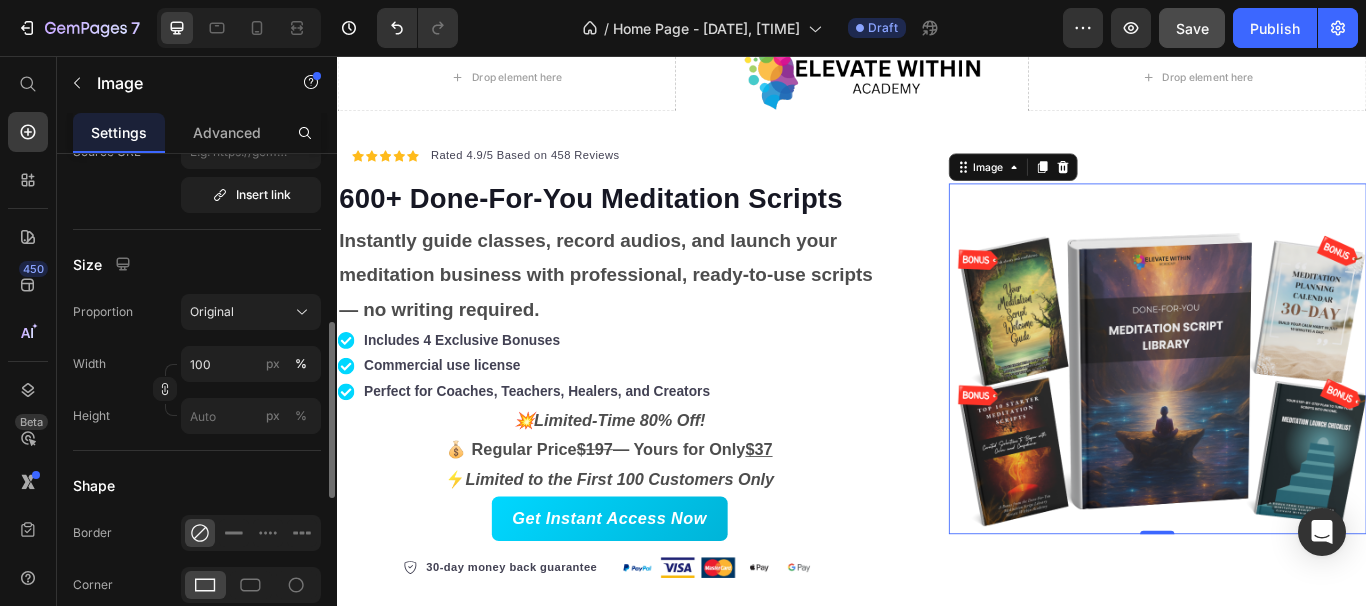scroll, scrollTop: 483, scrollLeft: 0, axis: vertical 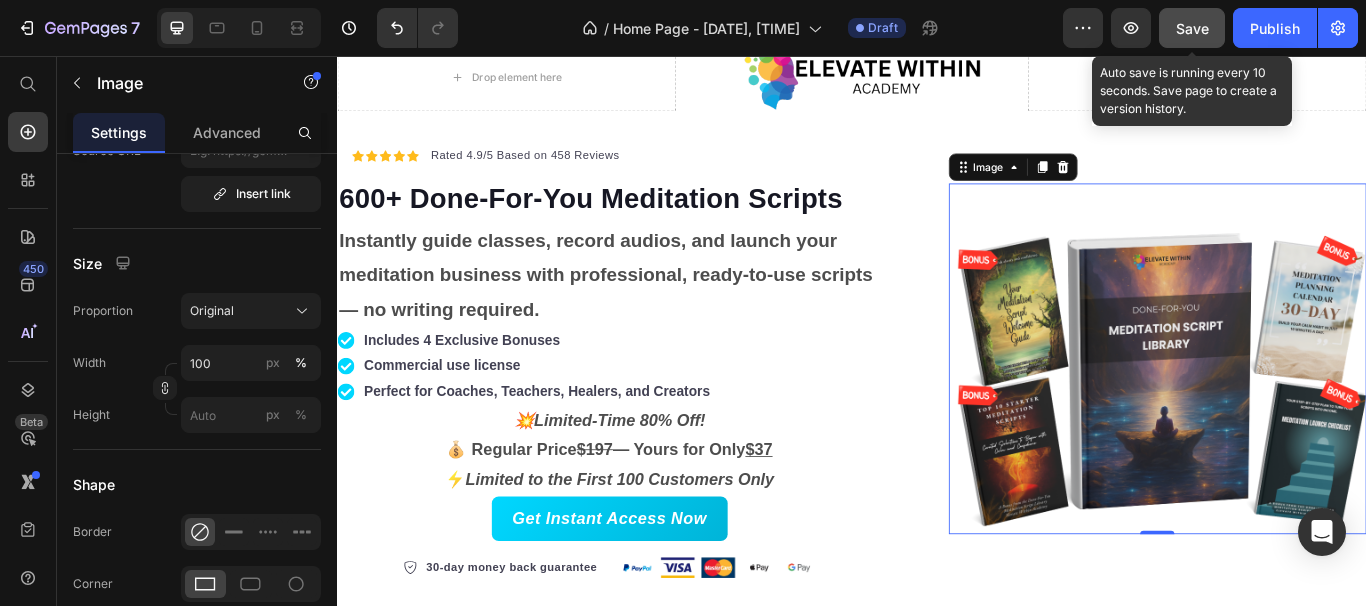 click on "Save" 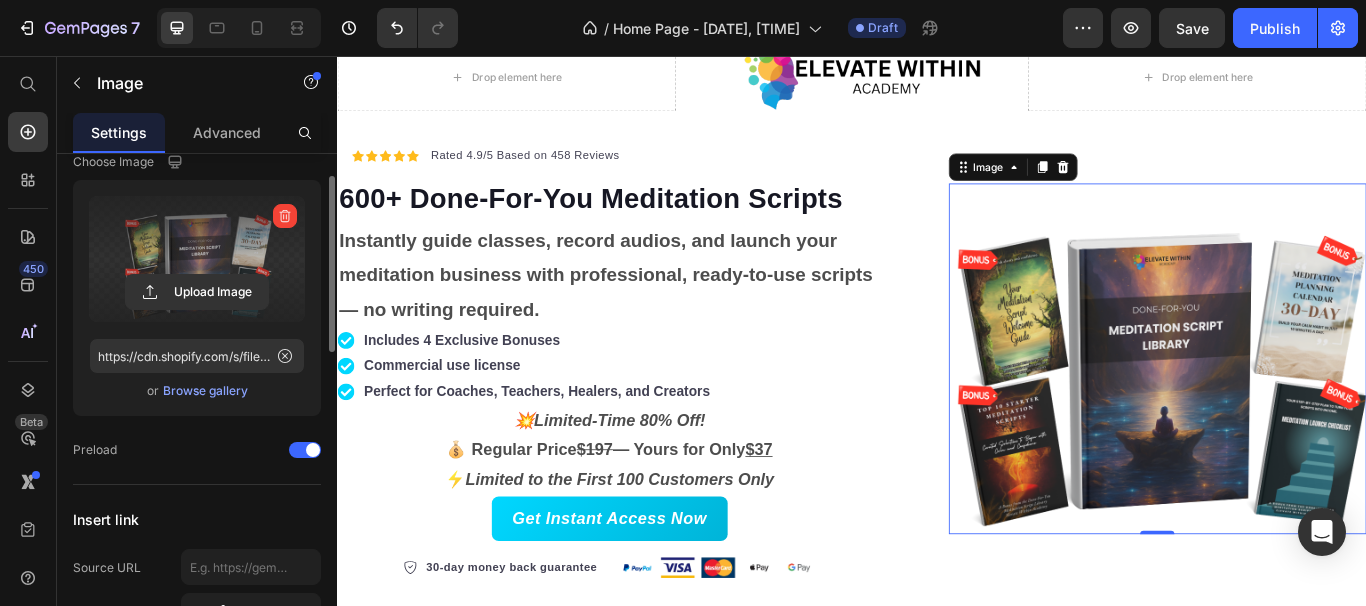 scroll, scrollTop: 0, scrollLeft: 0, axis: both 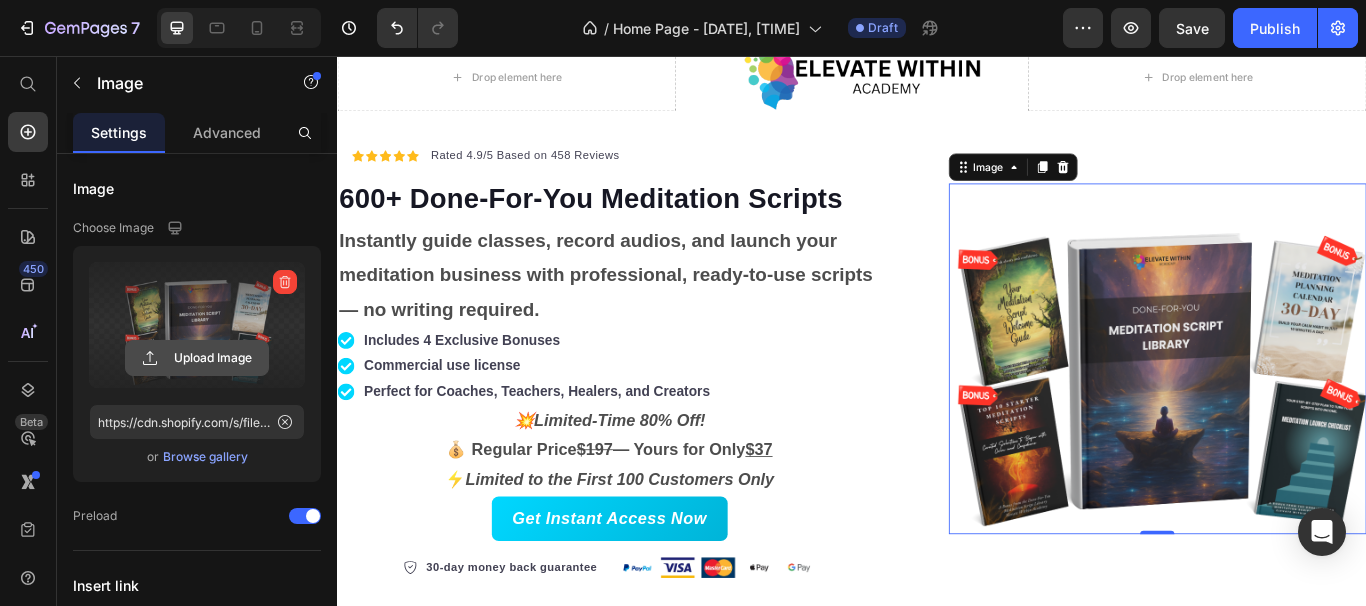 click 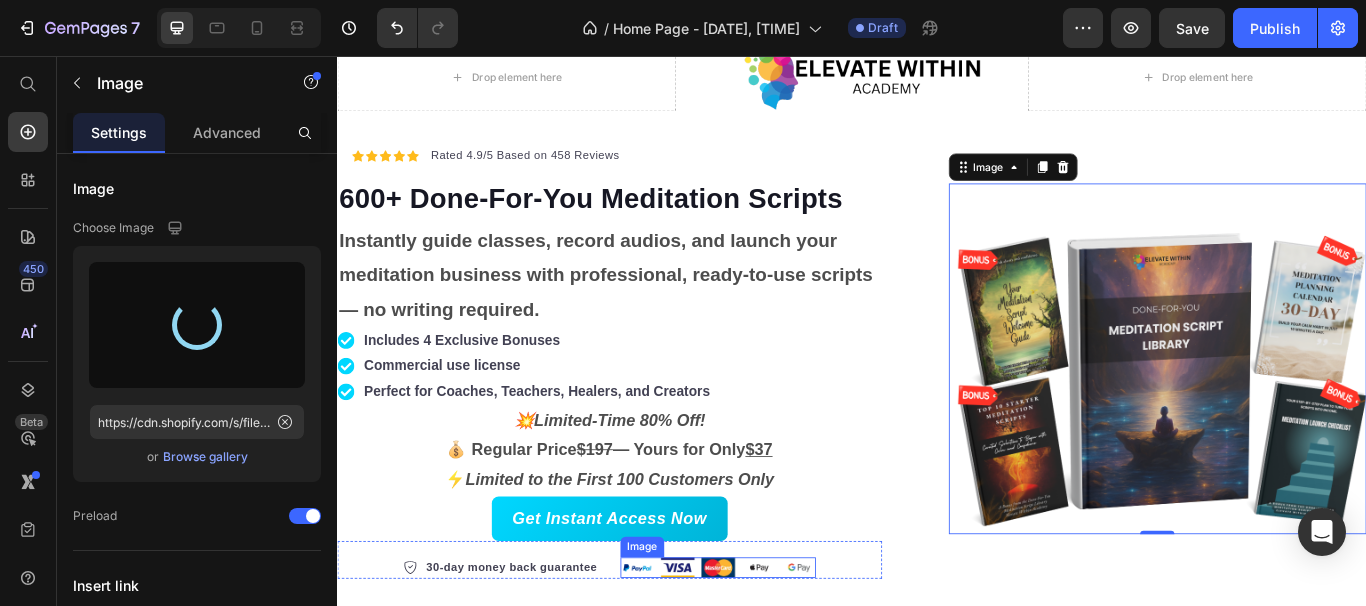type on "https://cdn.shopify.com/s/files/1/0668/5969/6209/files/gempages_568468856893342775-f45f6d3c-c719-4991-b488-e06ffc652e9a.png" 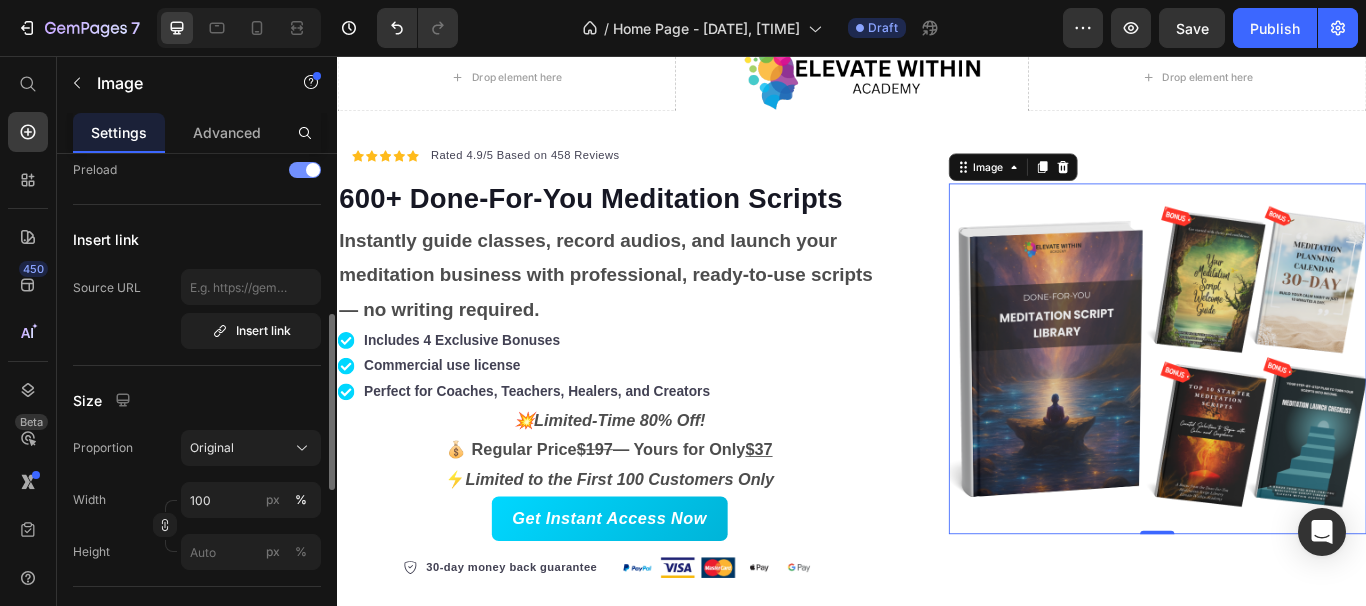scroll, scrollTop: 376, scrollLeft: 0, axis: vertical 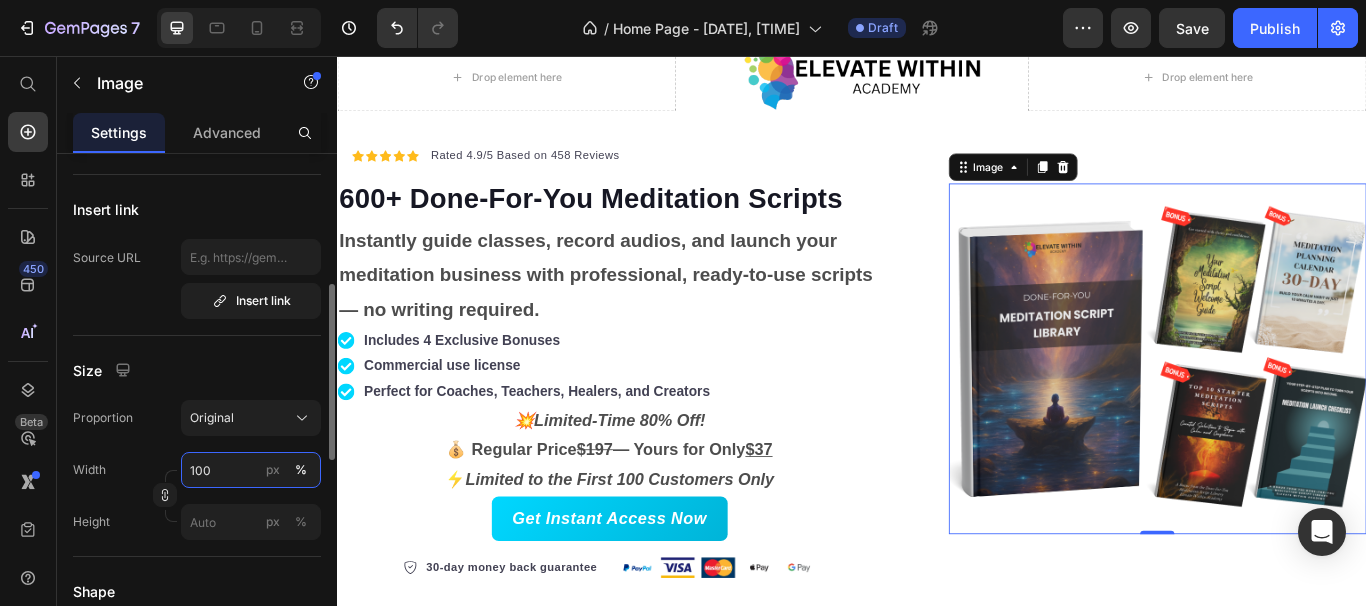 click on "100" at bounding box center [251, 470] 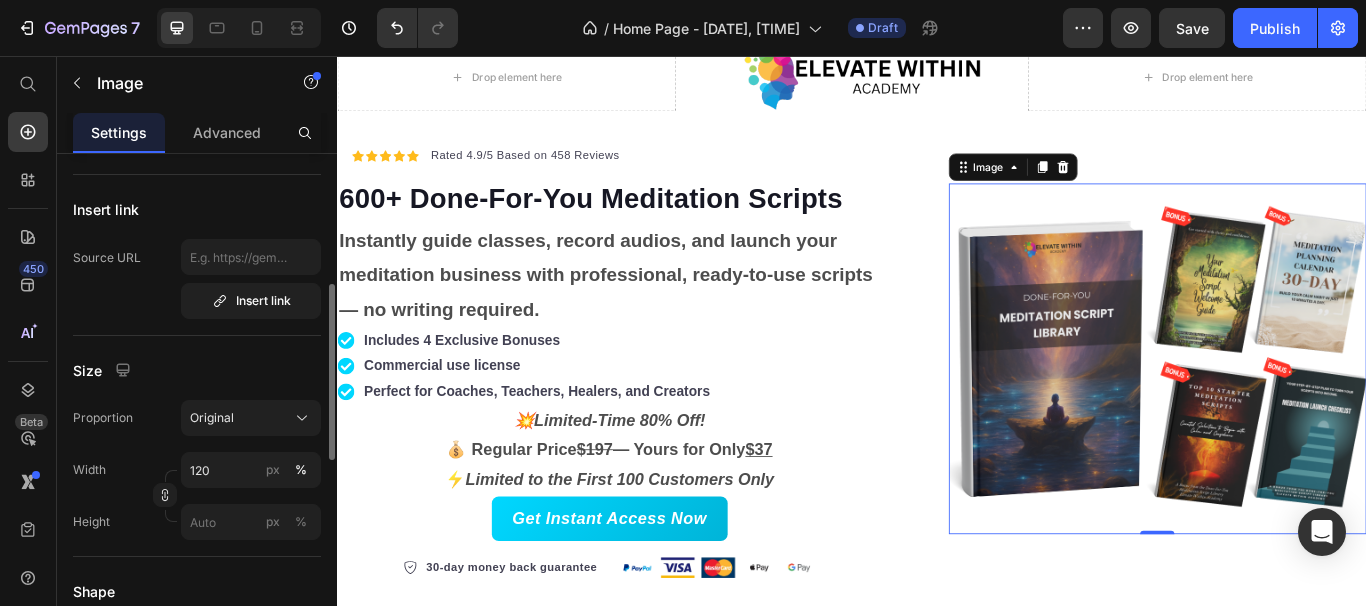 click on "Size" at bounding box center [197, 370] 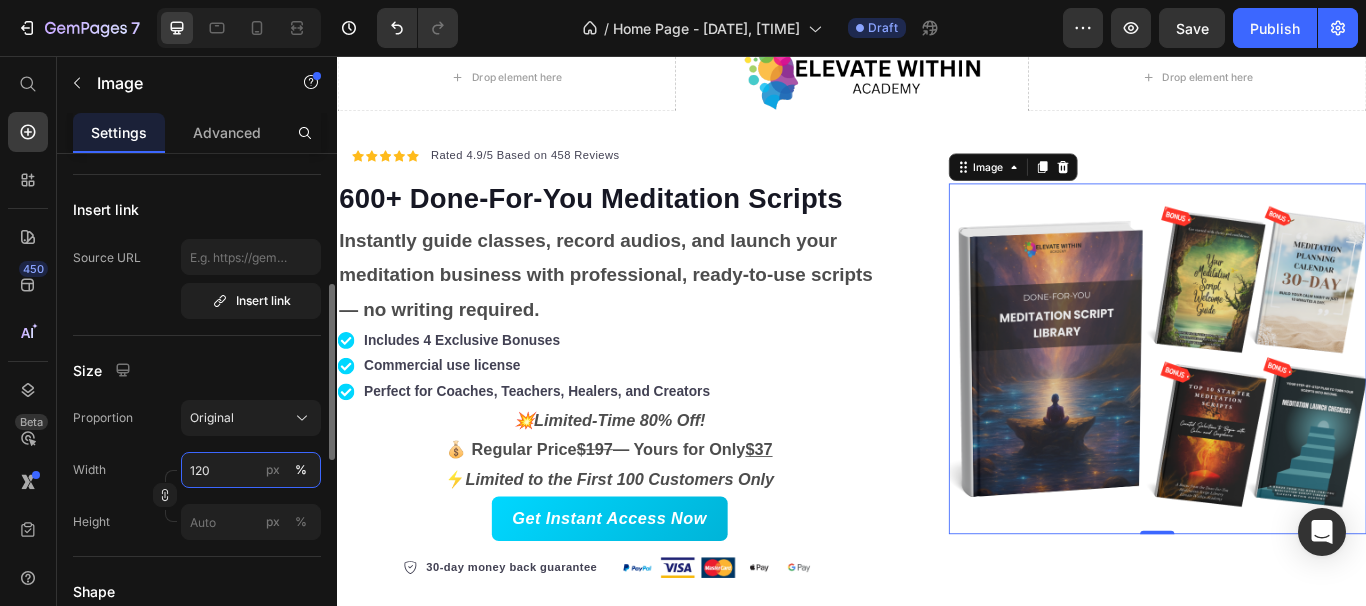 click on "120" at bounding box center [251, 470] 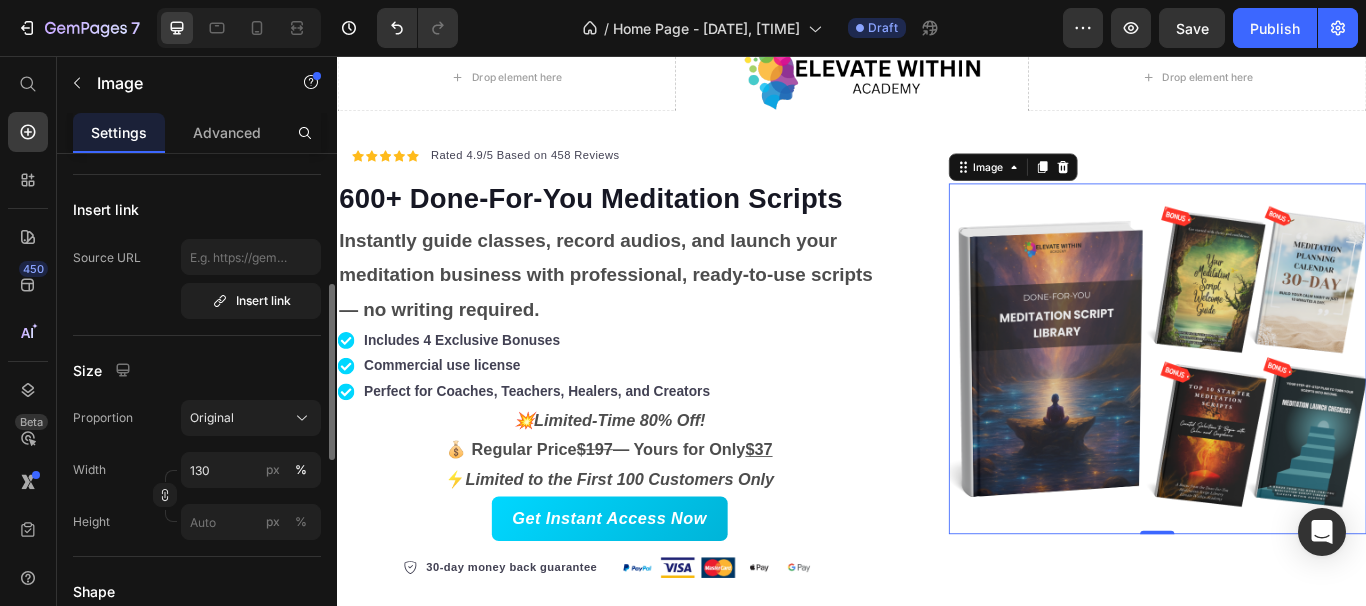 click on "Size" at bounding box center (197, 370) 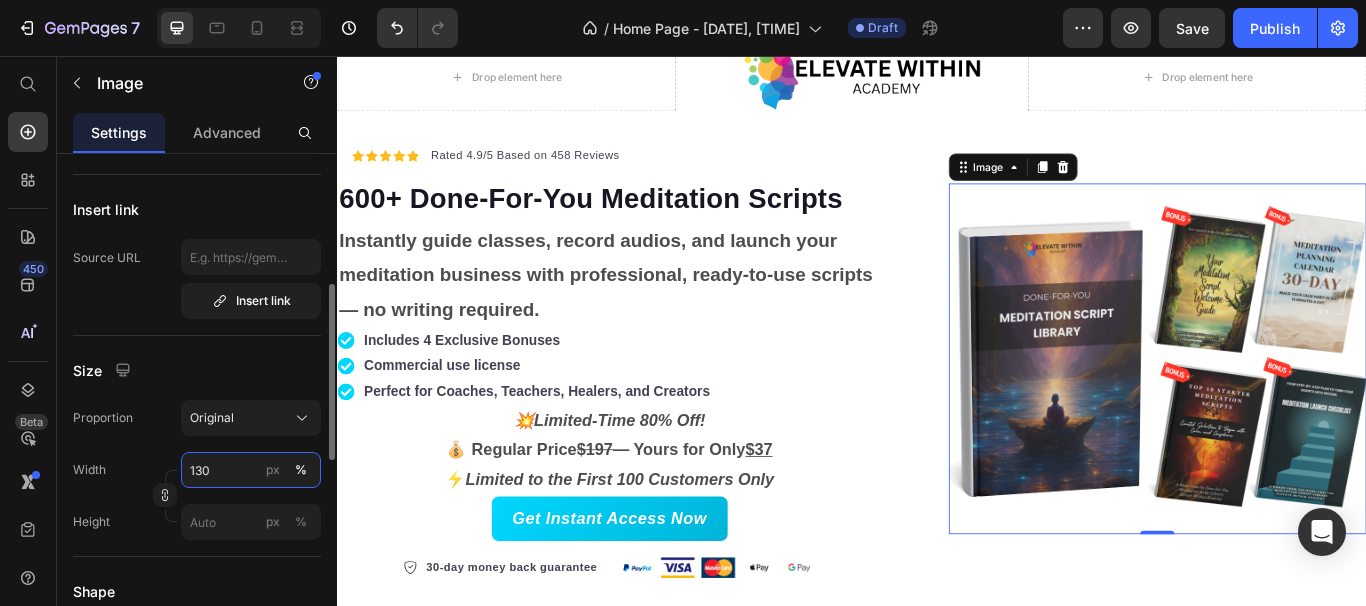 click on "130" at bounding box center (251, 470) 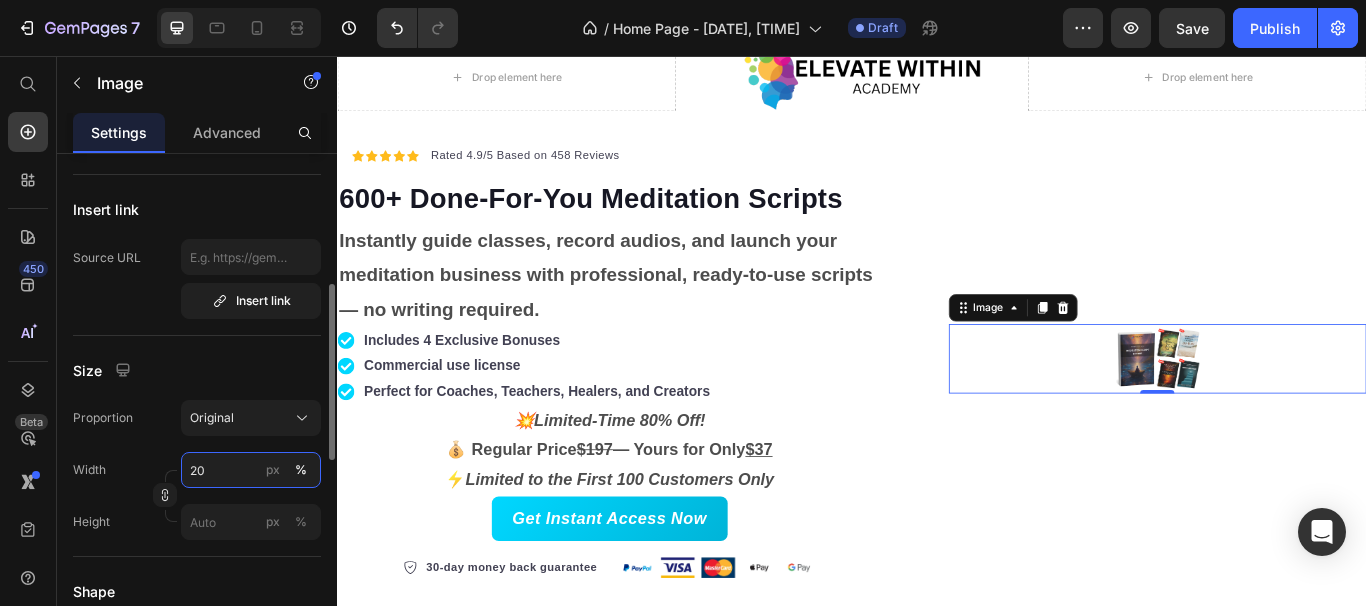 type on "2" 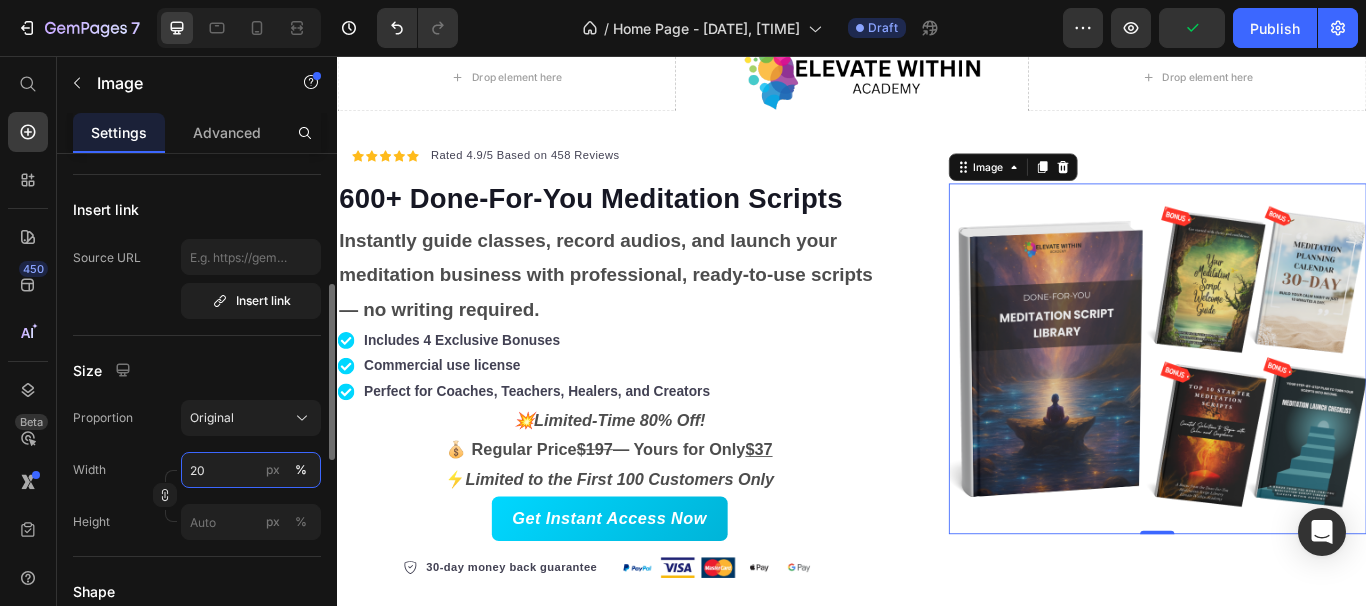 type on "2" 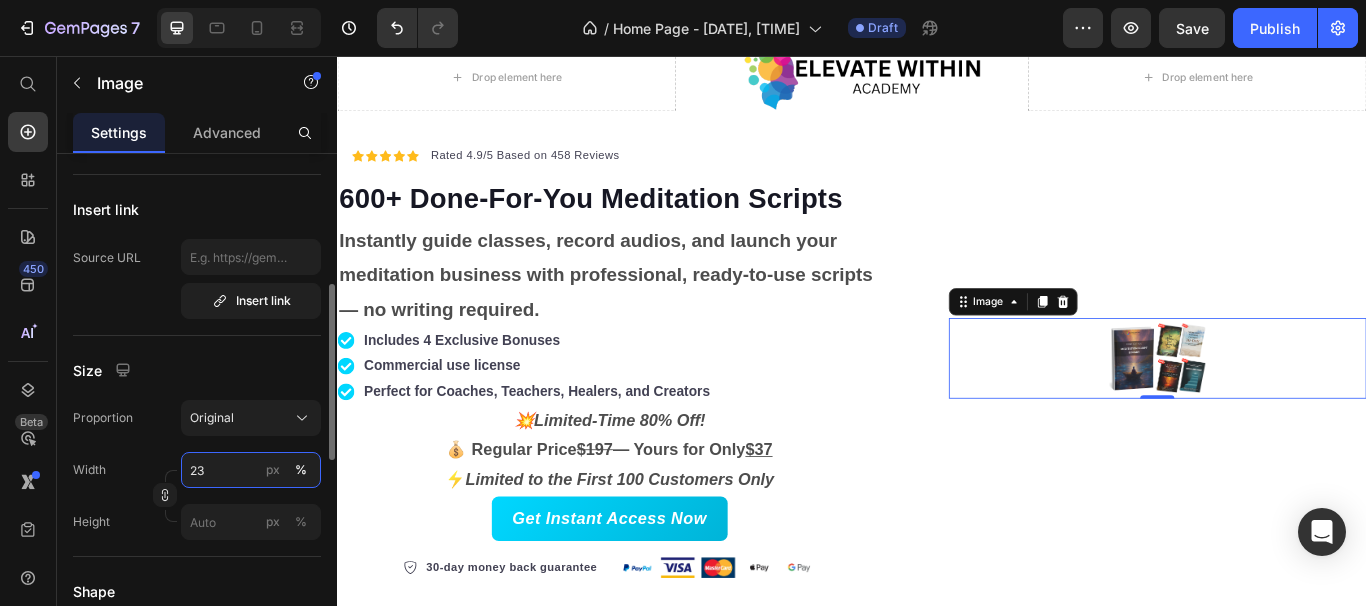 type on "2" 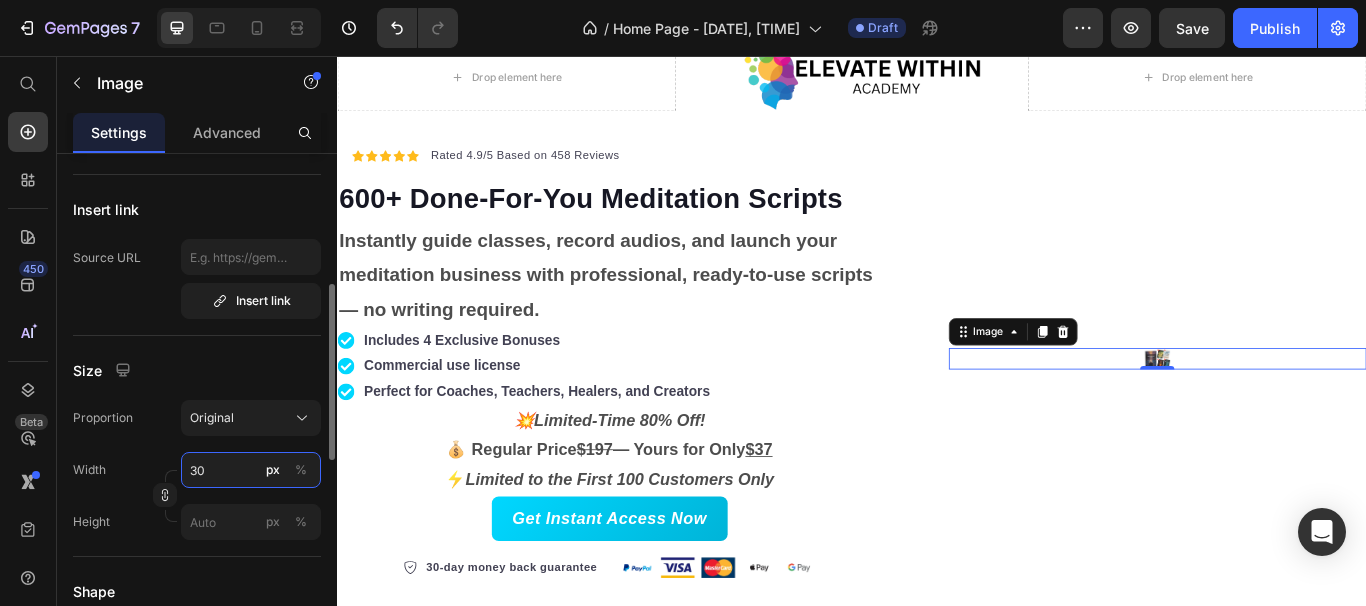 type on "3" 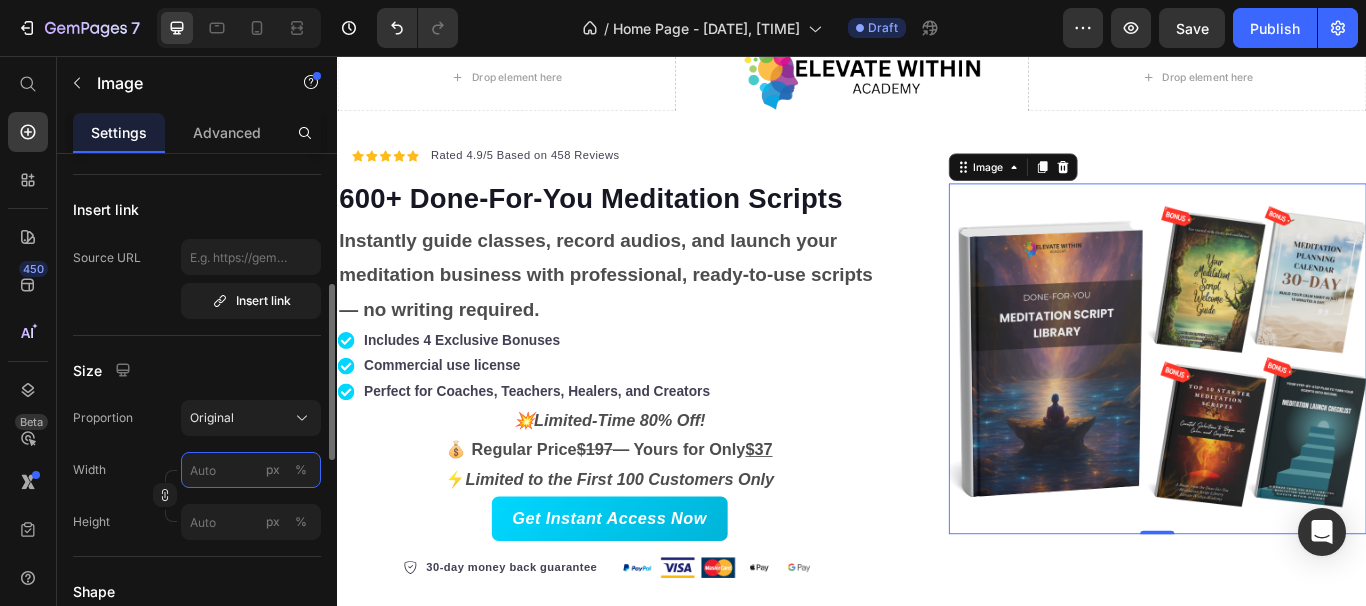 type on "3" 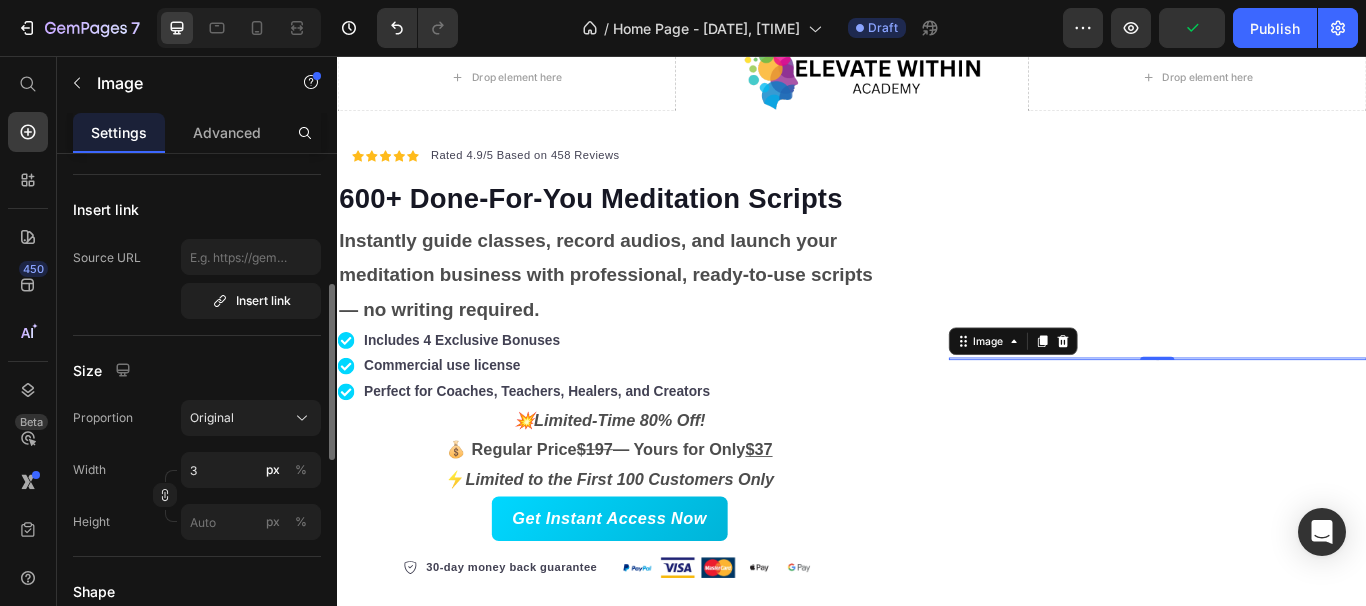 click on "Image Choose Image Upload Image https://cdn.shopify.com/s/files/1/0668/5969/6209/files/gempages_568468856893342775-f45f6d3c-c719-4991-b488-e06ffc652e9a.png  or   Browse gallery  Preload Insert link Source URL  Insert link  Size Proportion Original Width 3 px % Height px % Shape Border Corner Shadow Align SEO Alt text Image title" at bounding box center (197, 464) 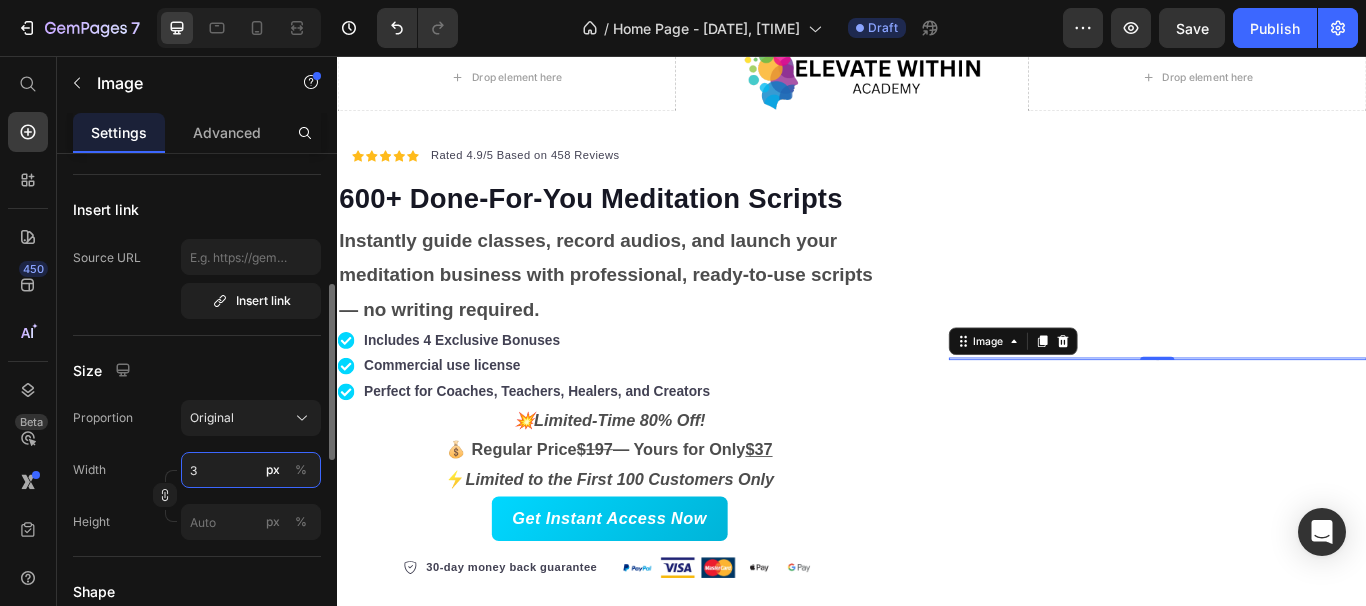 click on "3" at bounding box center (251, 470) 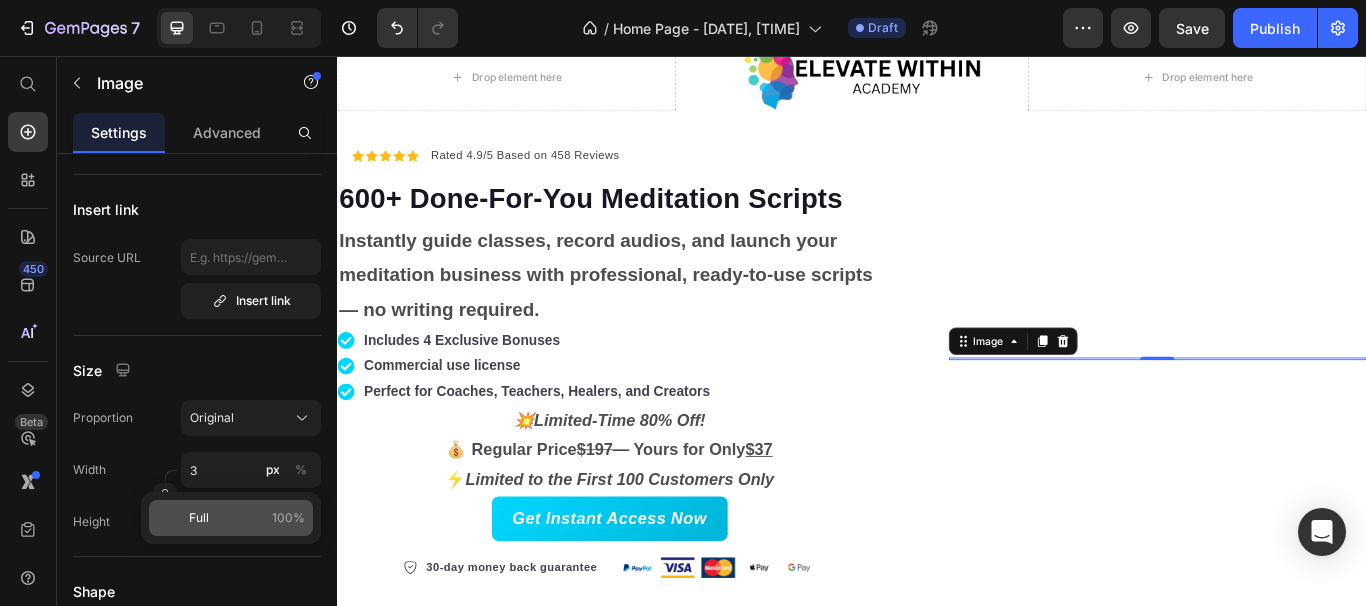 click on "Full 100%" 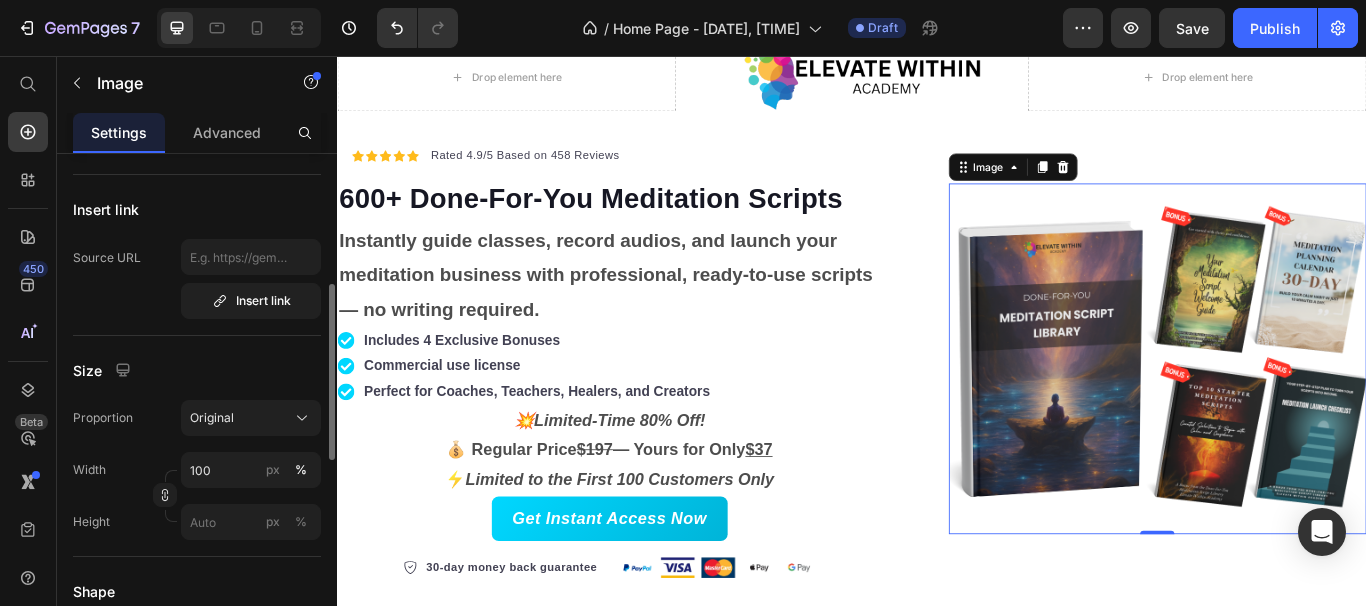 click on "Image Choose Image Upload Image https://cdn.shopify.com/s/files/1/0668/5969/6209/files/gempages_568468856893342775-f45f6d3c-c719-4991-b488-e06ffc652e9a.png  or   Browse gallery  Preload Insert link Source URL  Insert link  Size Proportion Original Width 100 px % Height px % Shape Border Corner Shadow Align SEO Alt text Image title" at bounding box center (197, 464) 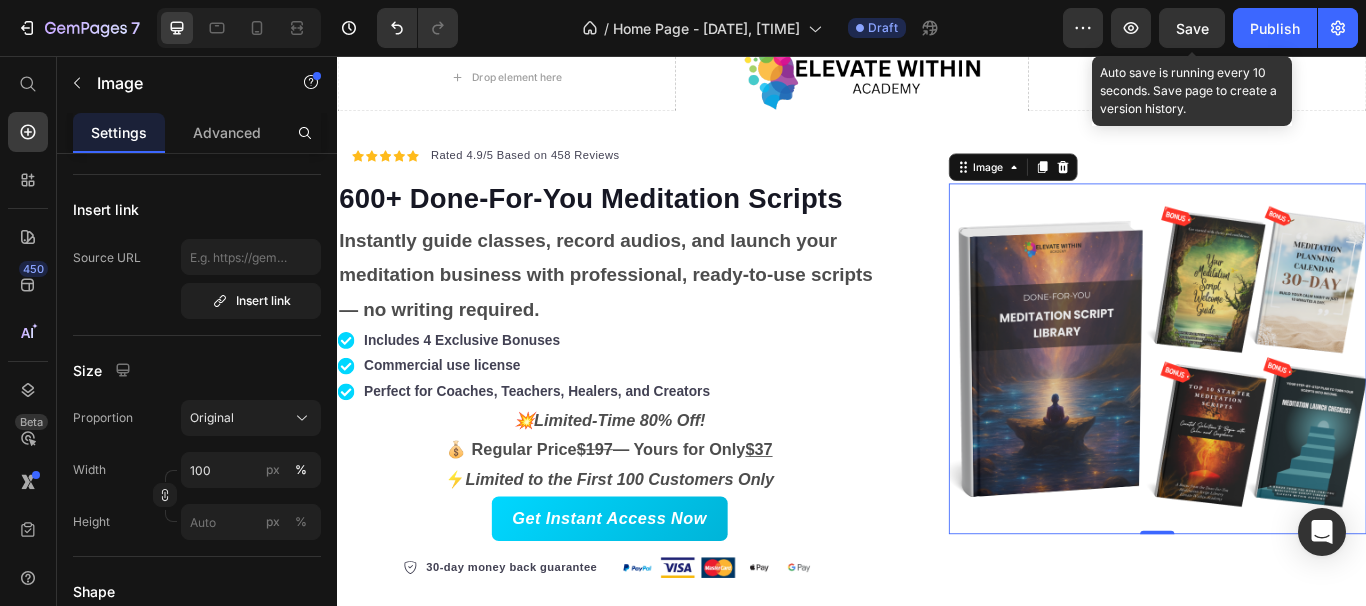 click on "Save" at bounding box center [1192, 28] 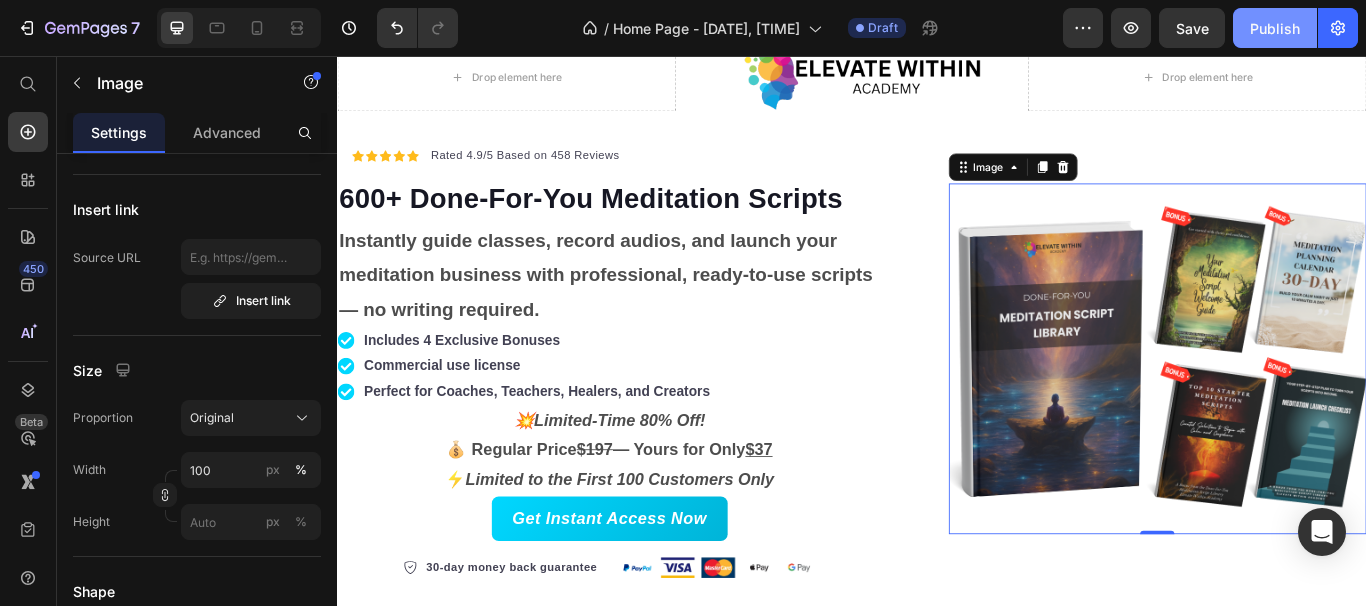 click on "Publish" at bounding box center (1275, 28) 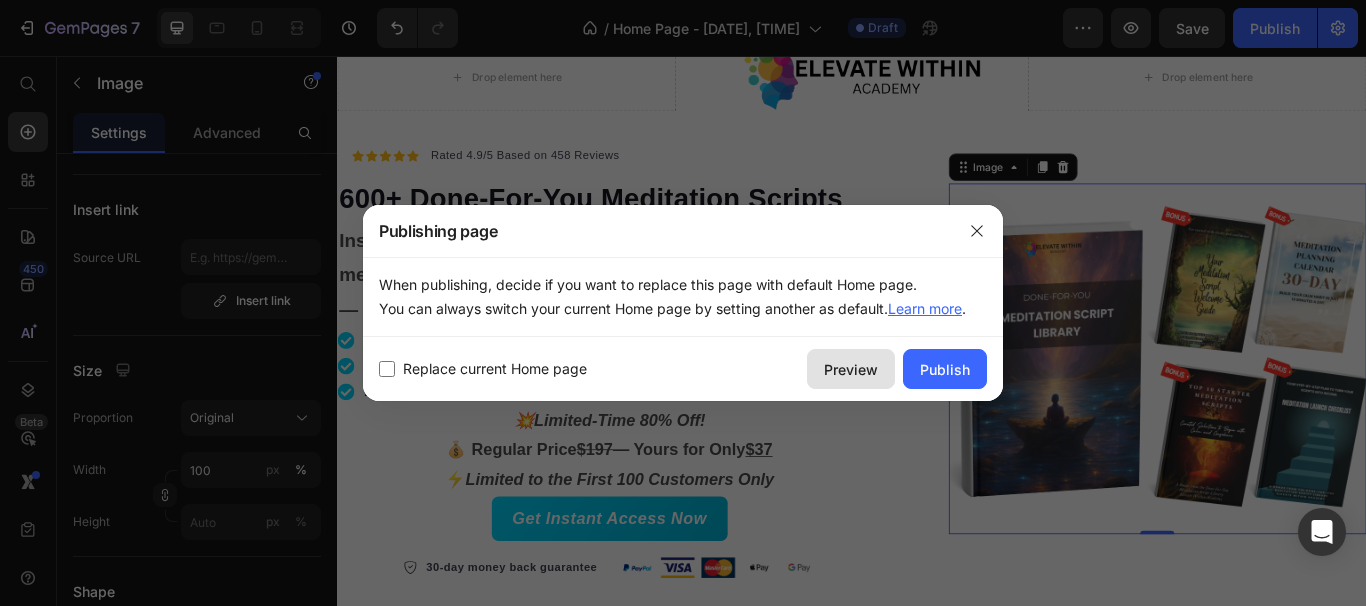click on "Preview" at bounding box center (851, 369) 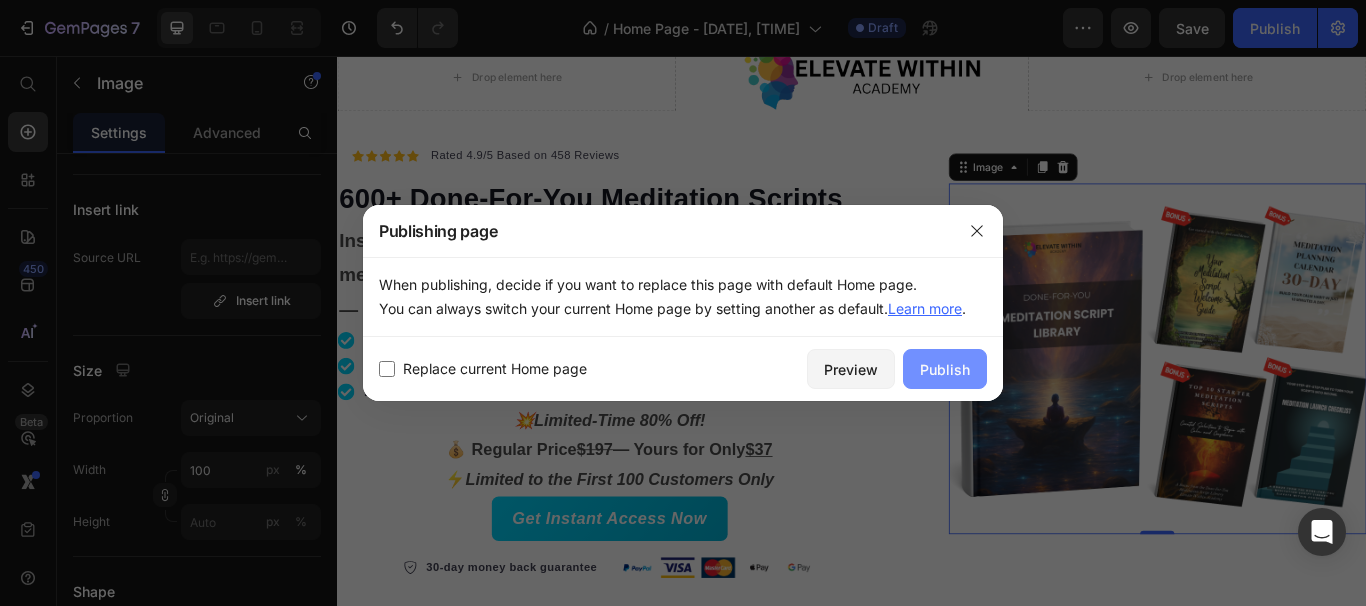 click on "Publish" at bounding box center (945, 369) 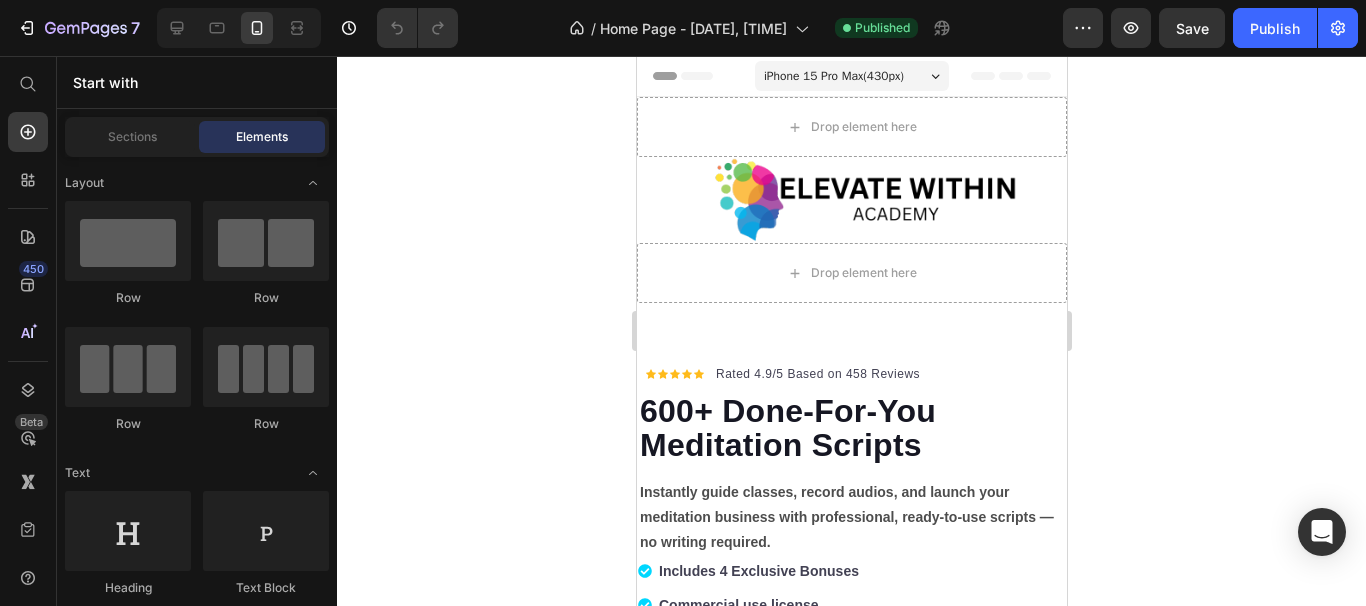scroll, scrollTop: 0, scrollLeft: 0, axis: both 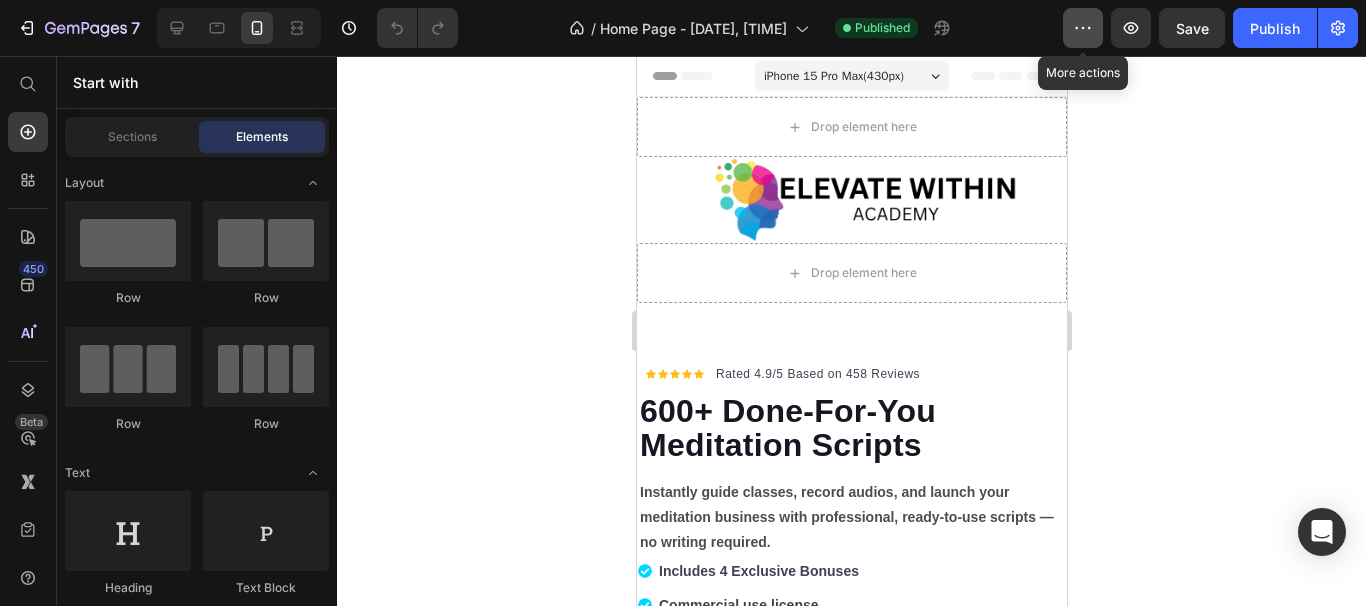 click 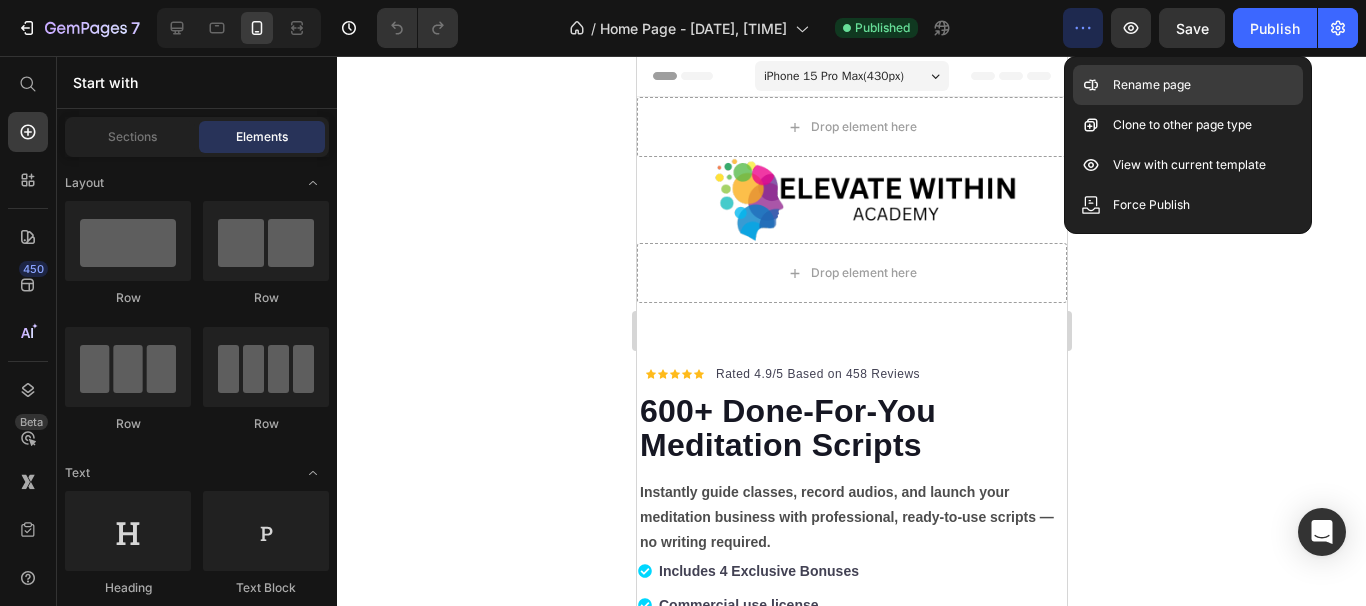 click on "Rename page" at bounding box center [1152, 85] 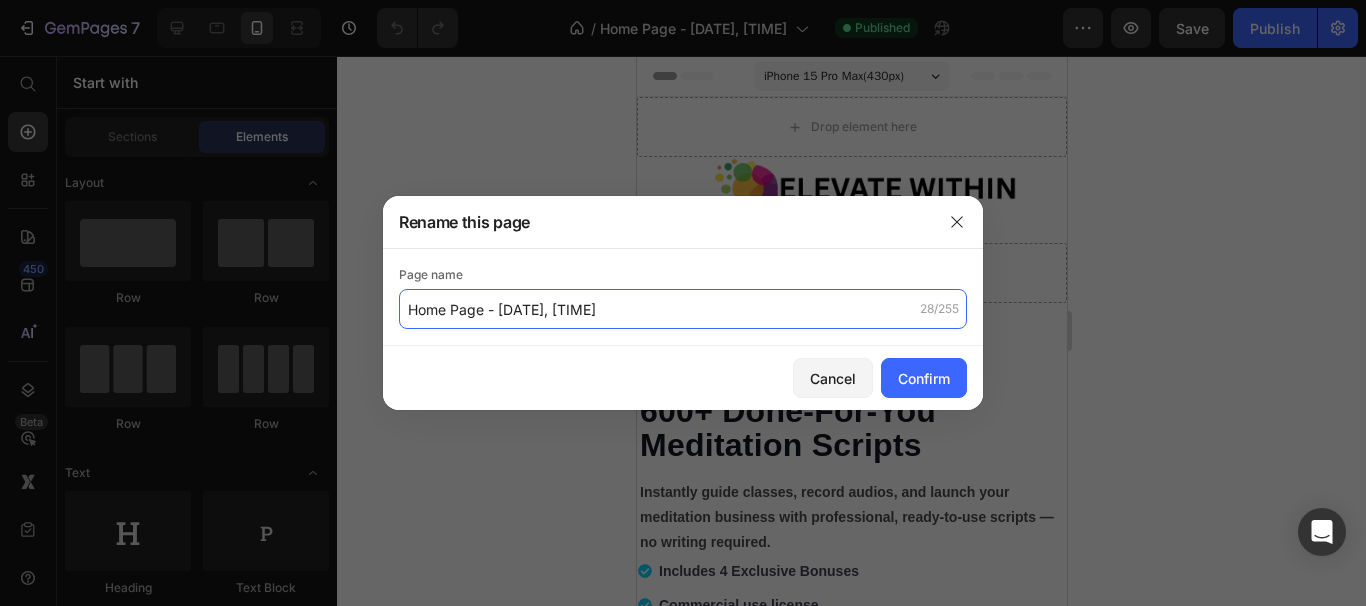 click on "Home Page - May 28, 16:51:09" 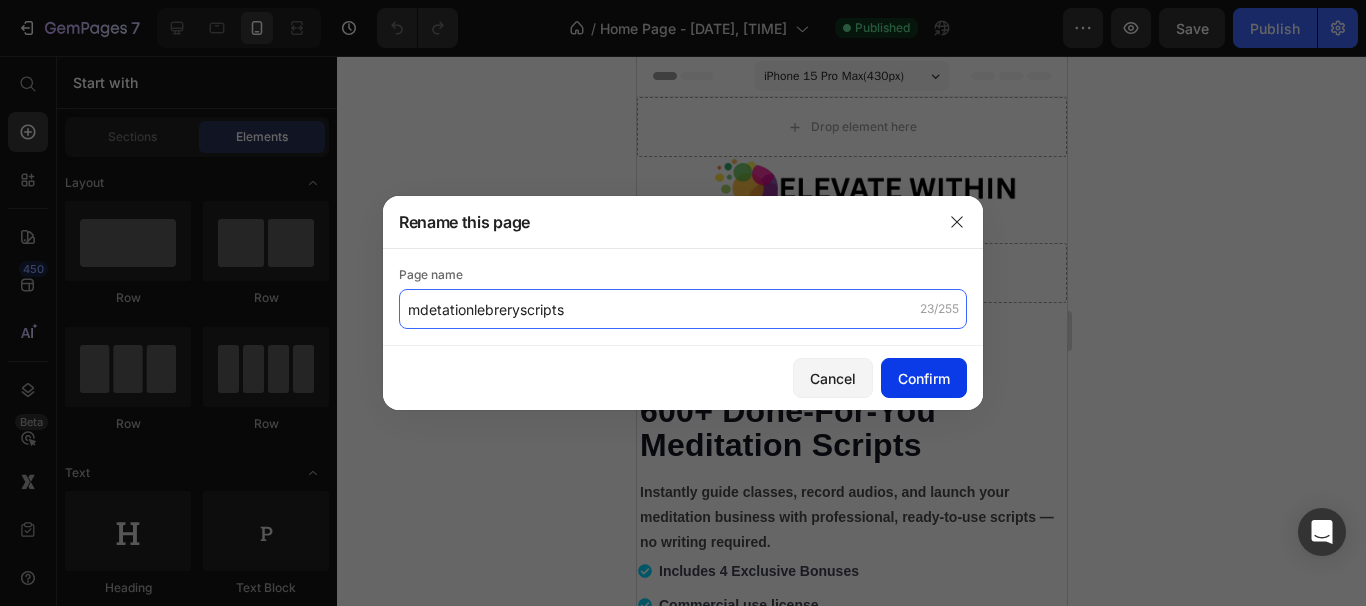 type on "mdetationlebreryscripts" 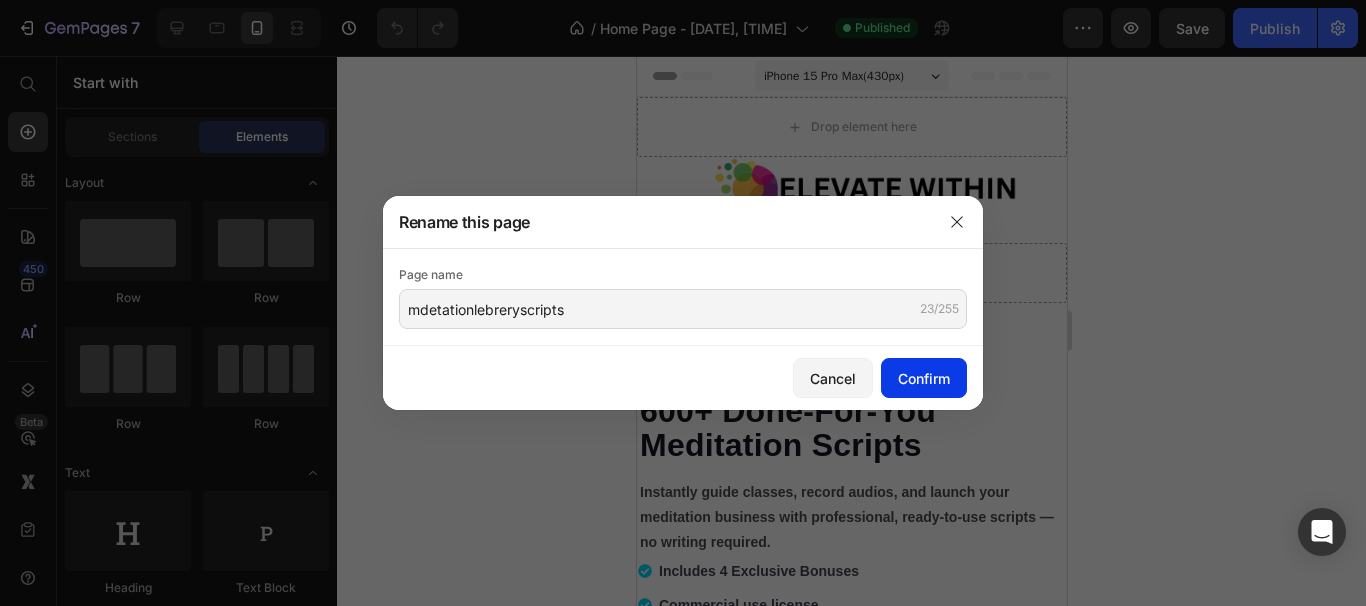 click on "Confirm" at bounding box center [924, 378] 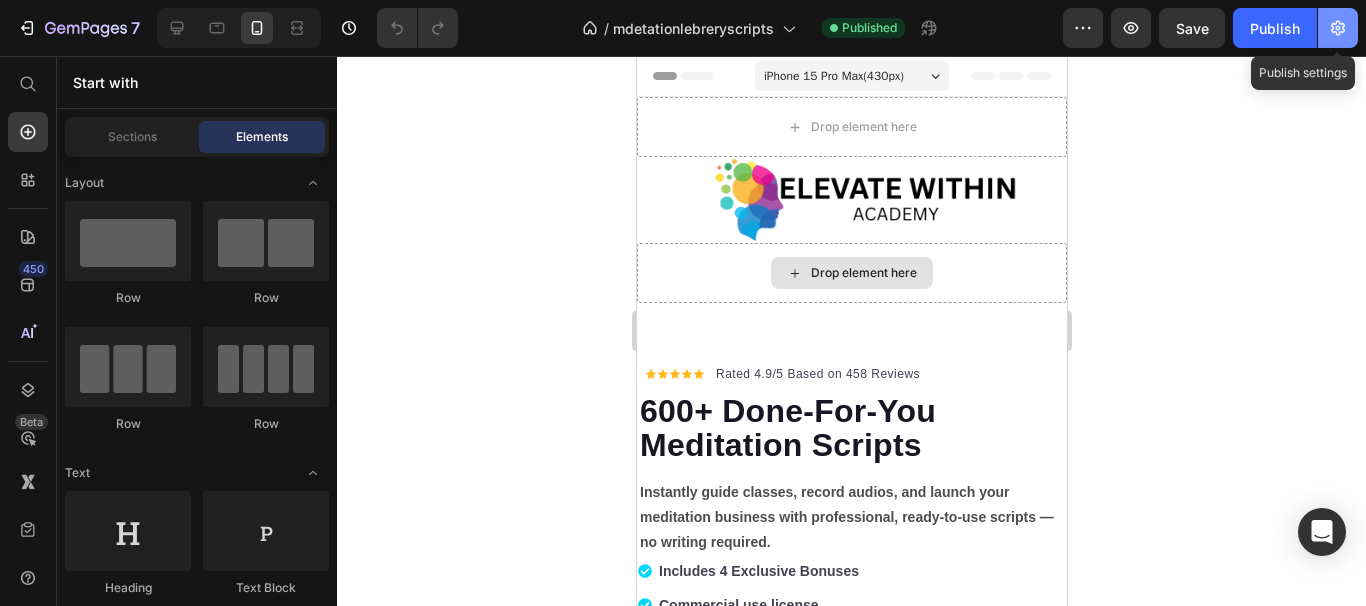 click 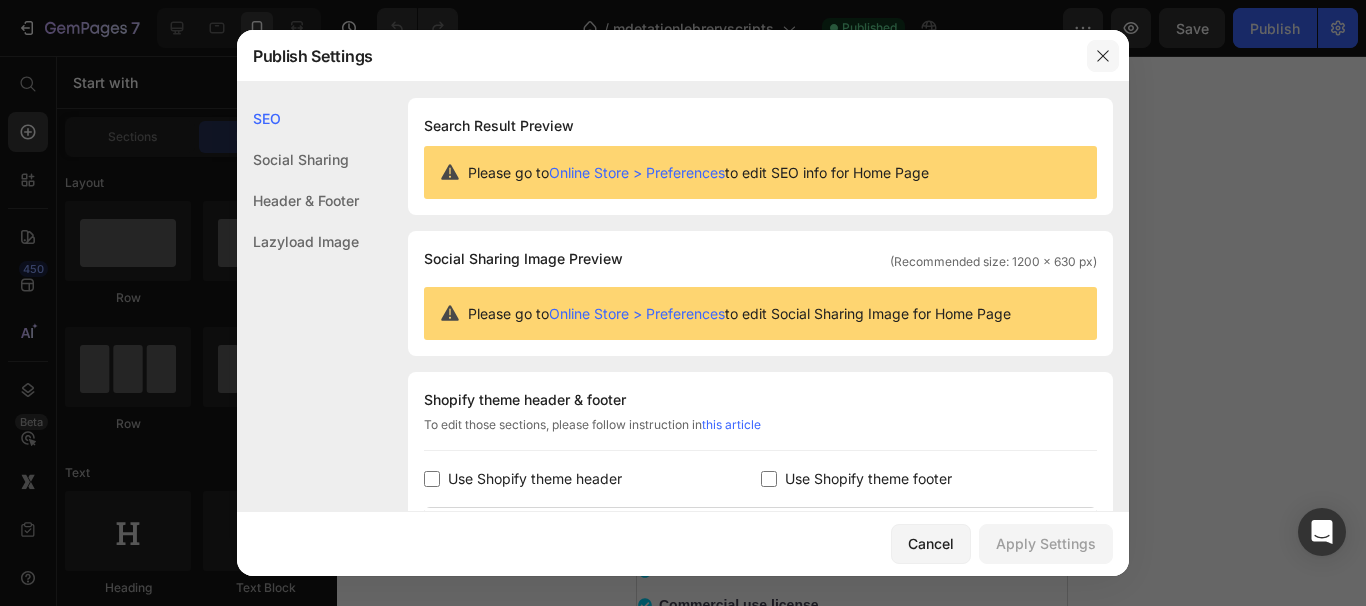 click 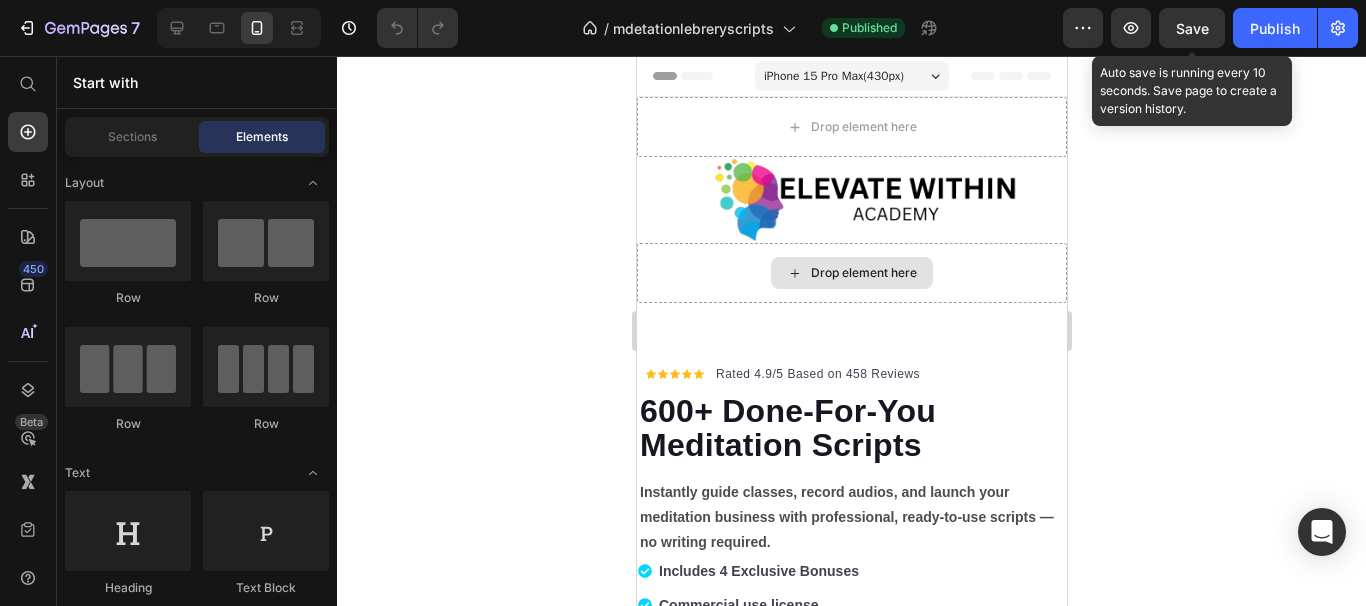 click on "Save" at bounding box center (1192, 28) 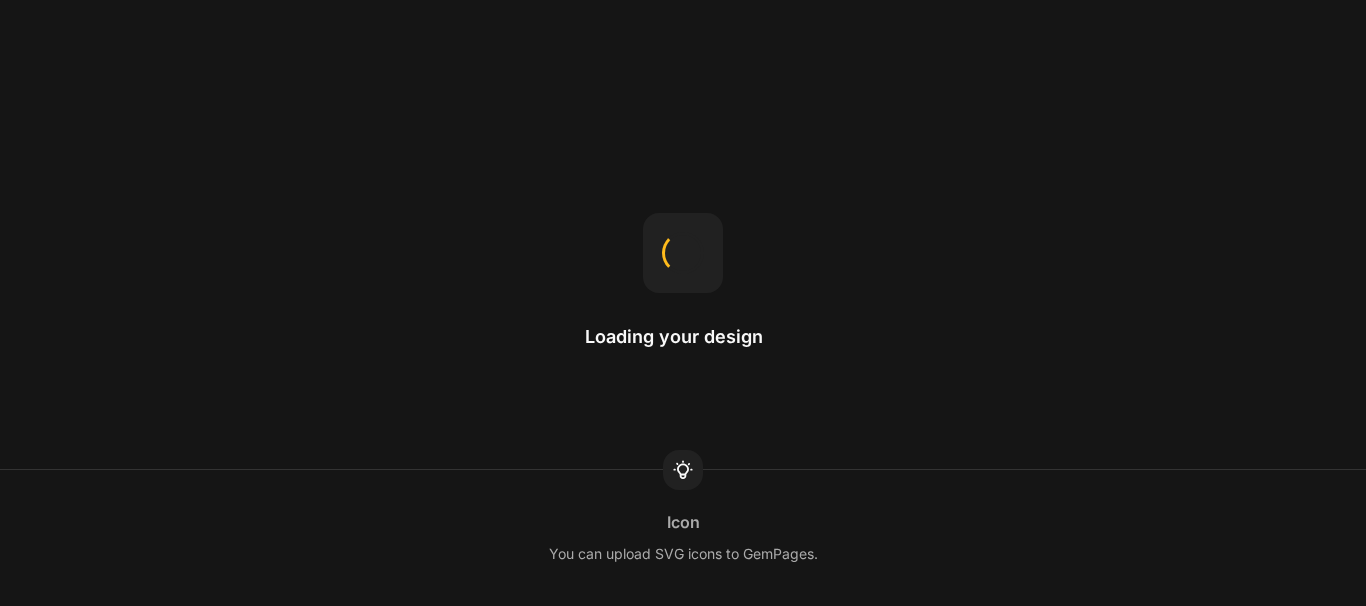 scroll, scrollTop: 0, scrollLeft: 0, axis: both 